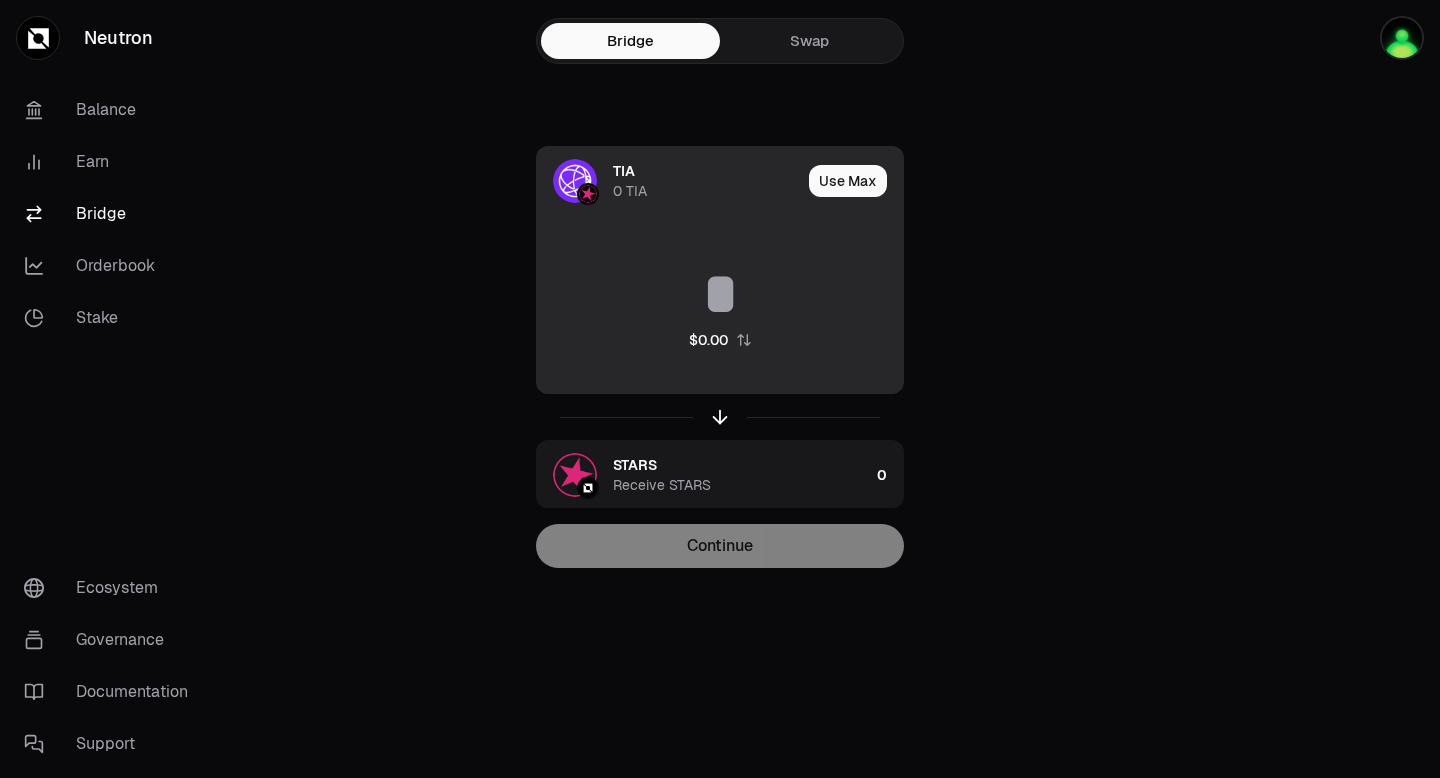 scroll, scrollTop: 0, scrollLeft: 0, axis: both 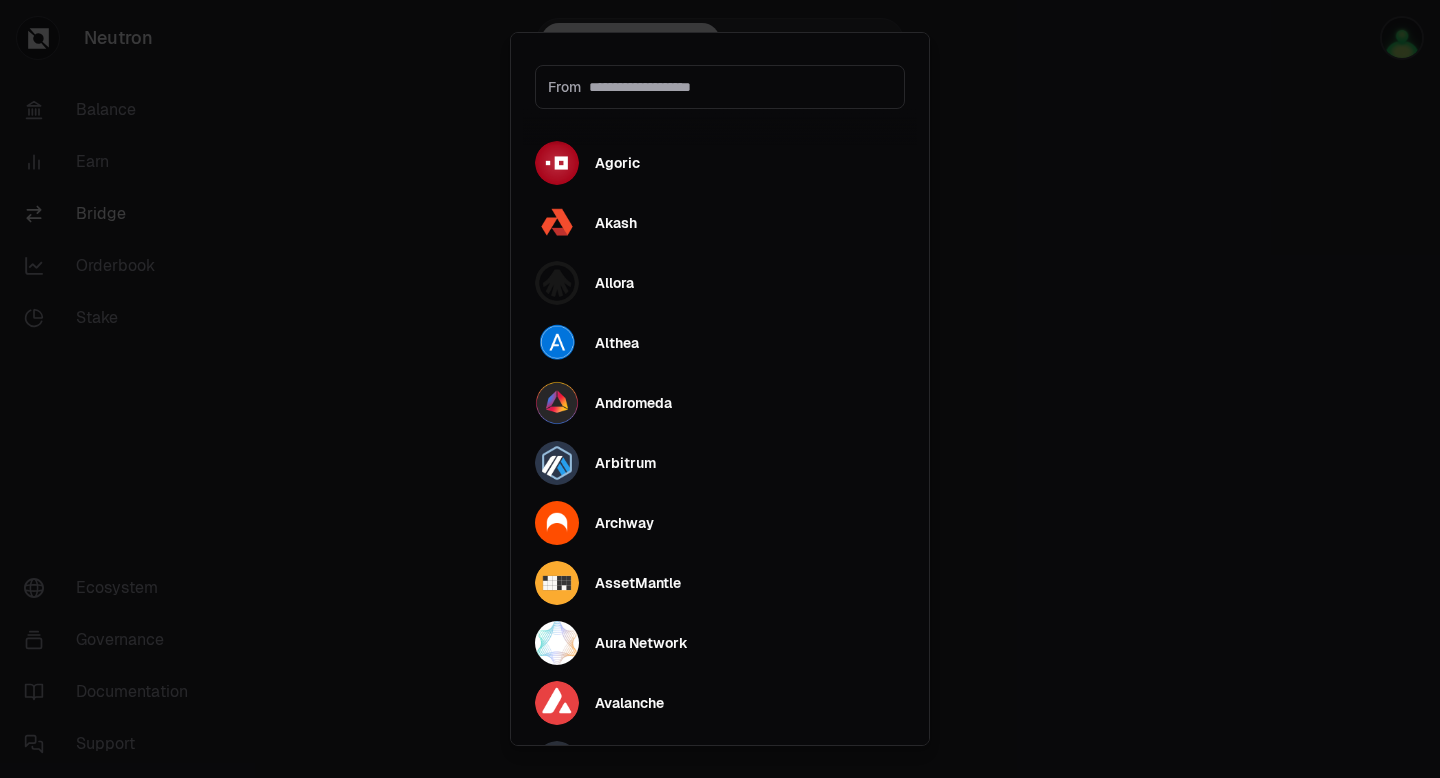 click at bounding box center (740, 87) 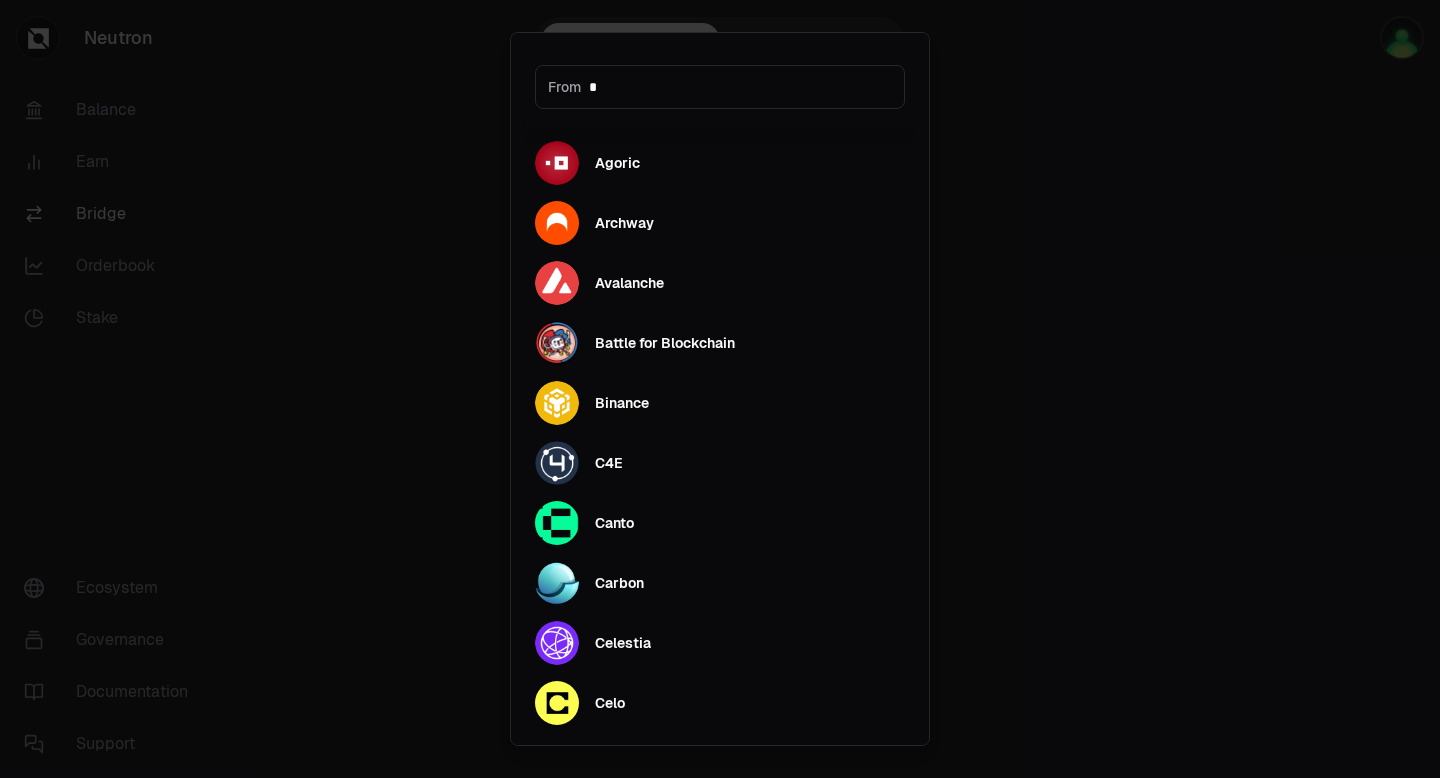type on "**" 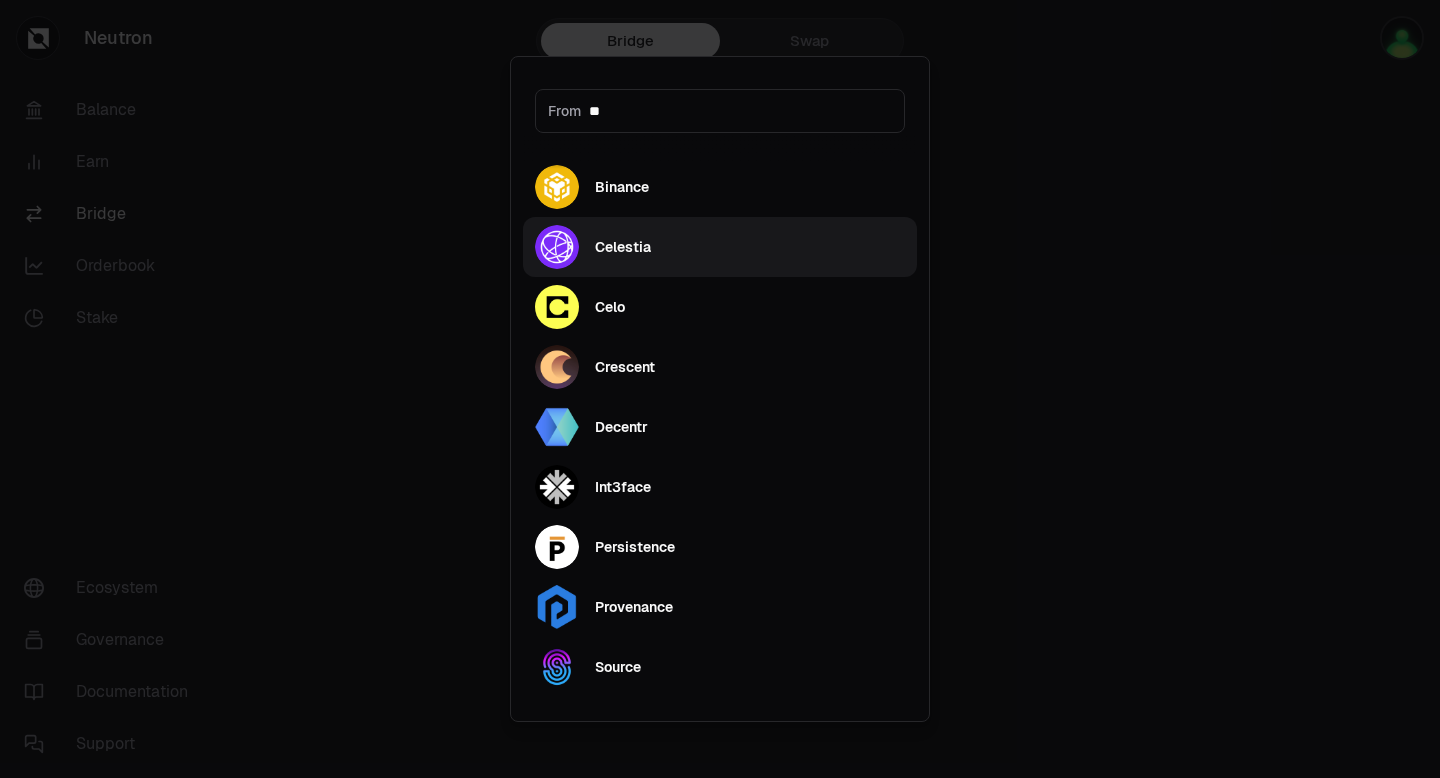 click on "Celestia" at bounding box center [623, 247] 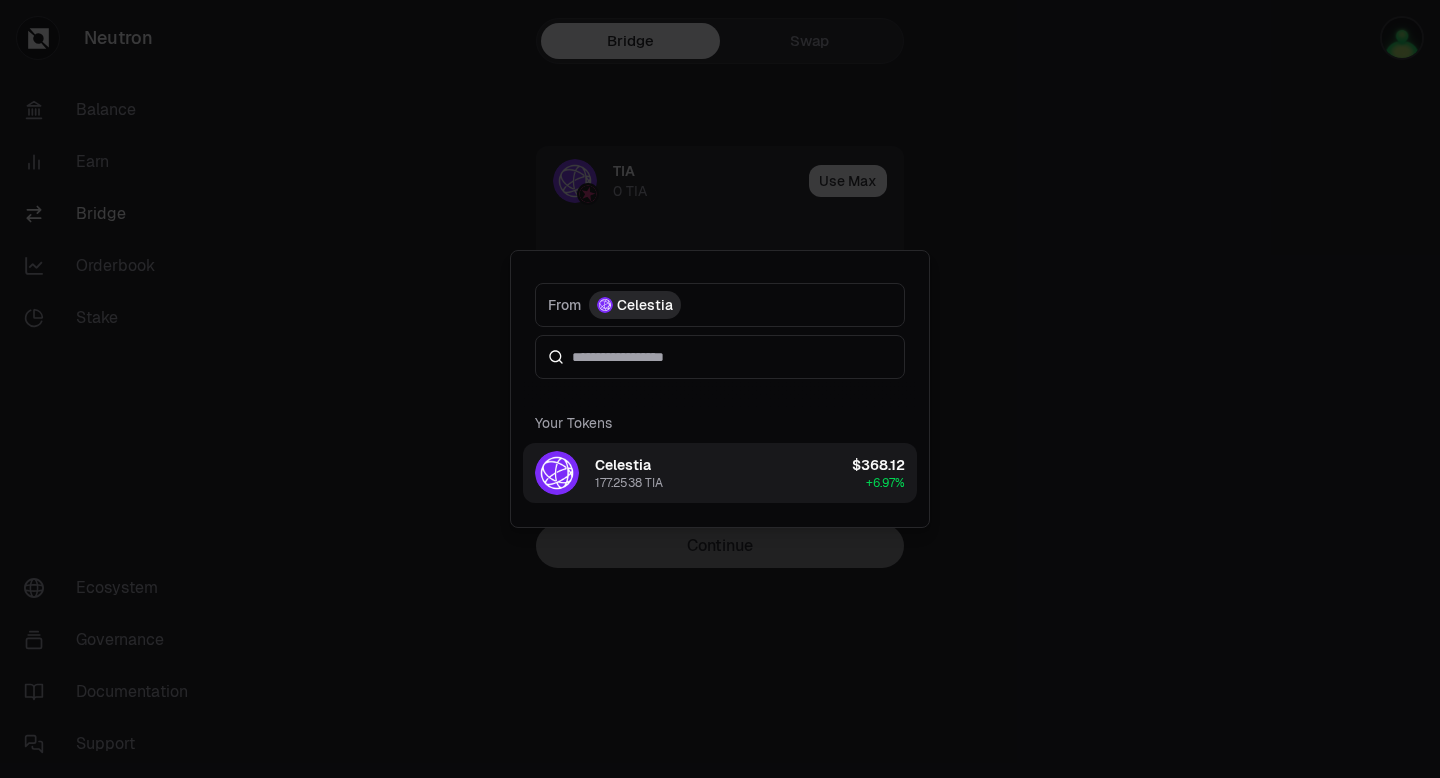 click on "177.2538 TIA" at bounding box center (629, 483) 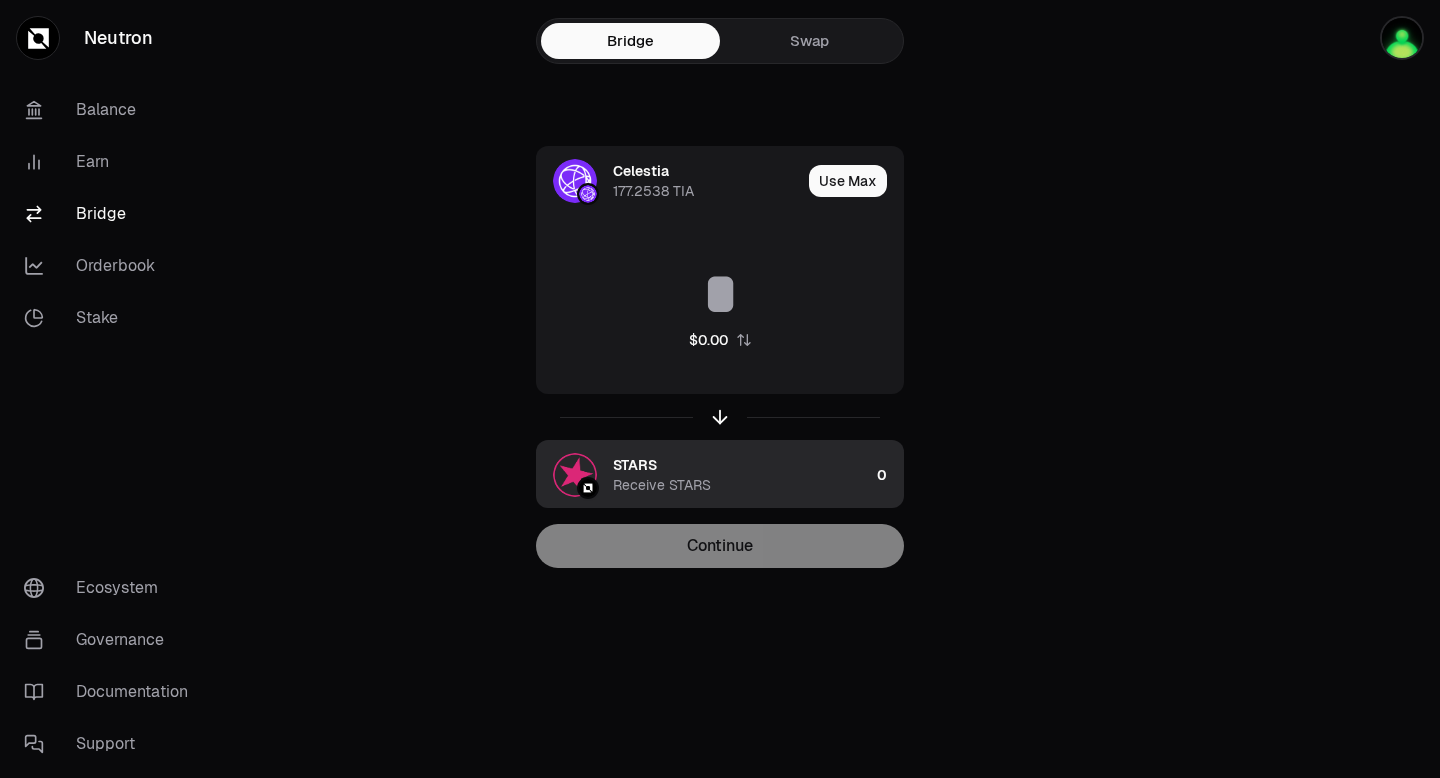 click on "Receive STARS" at bounding box center [662, 485] 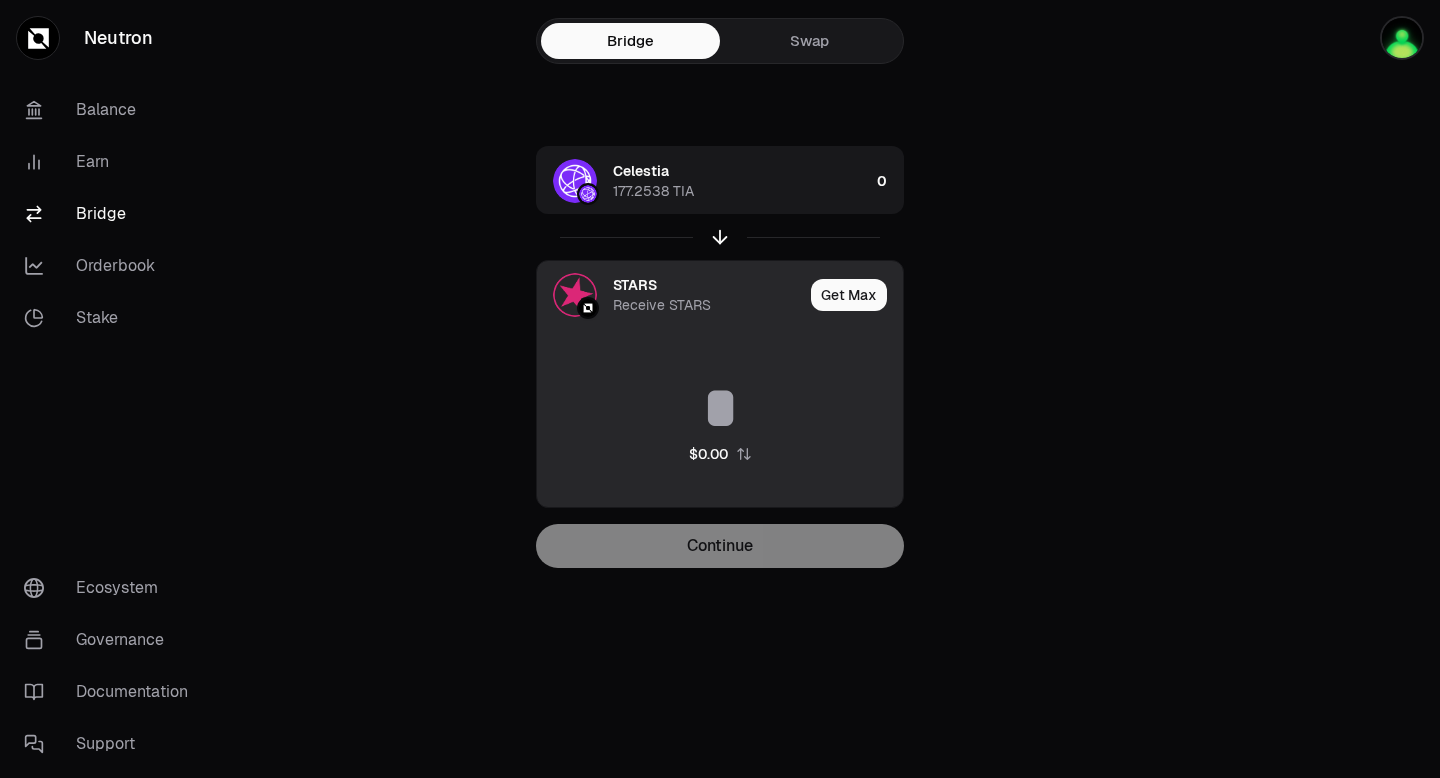 click on "STARS" at bounding box center (635, 285) 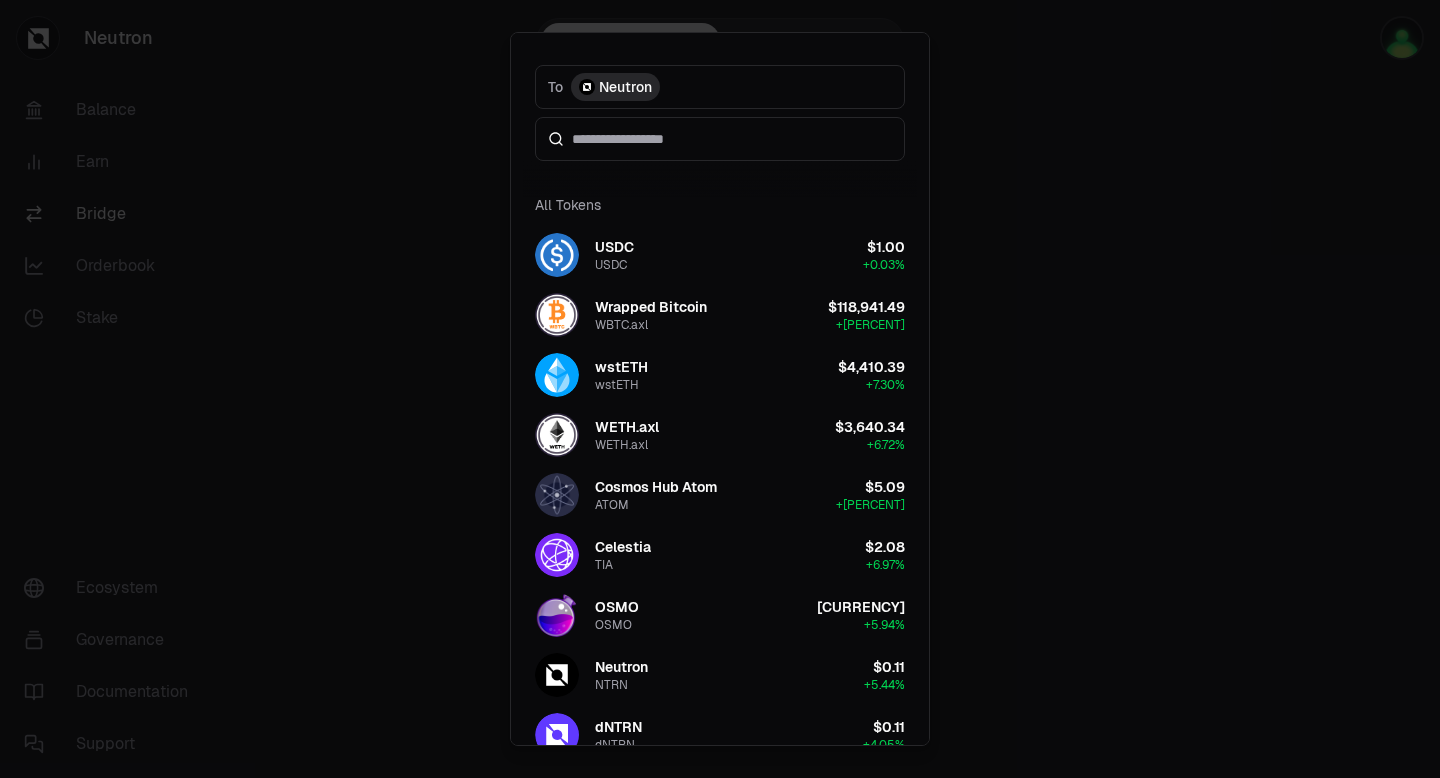 click on "Neutron" at bounding box center [625, 87] 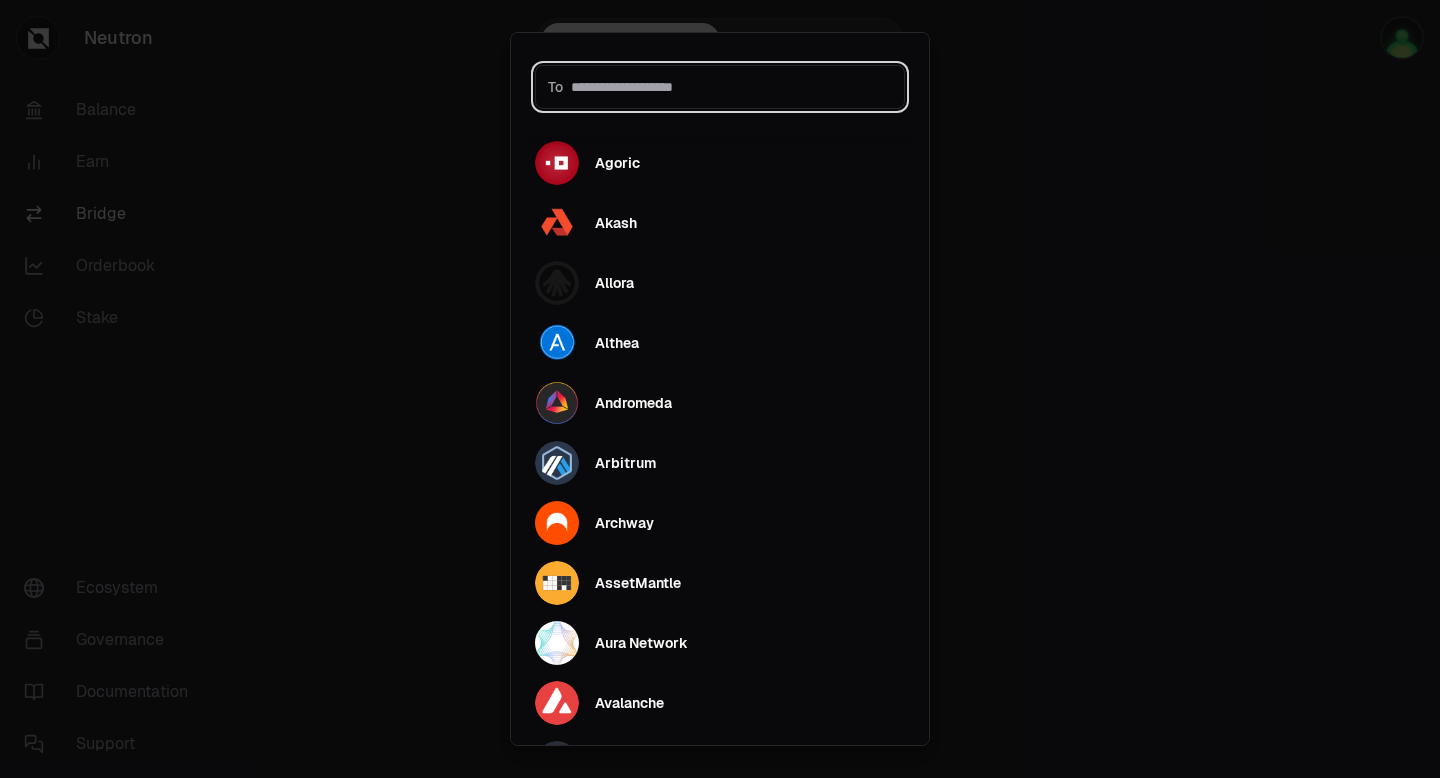 click at bounding box center [731, 87] 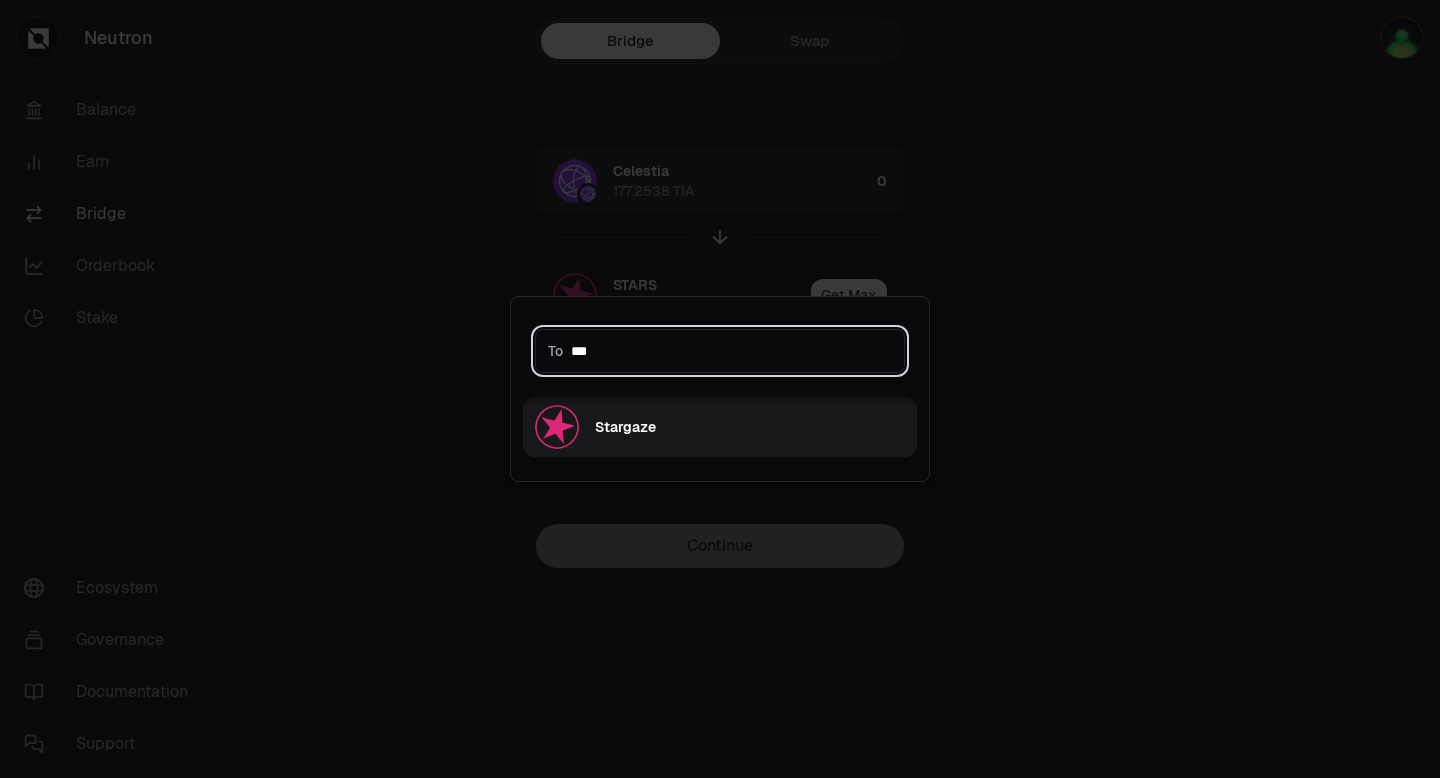 type on "***" 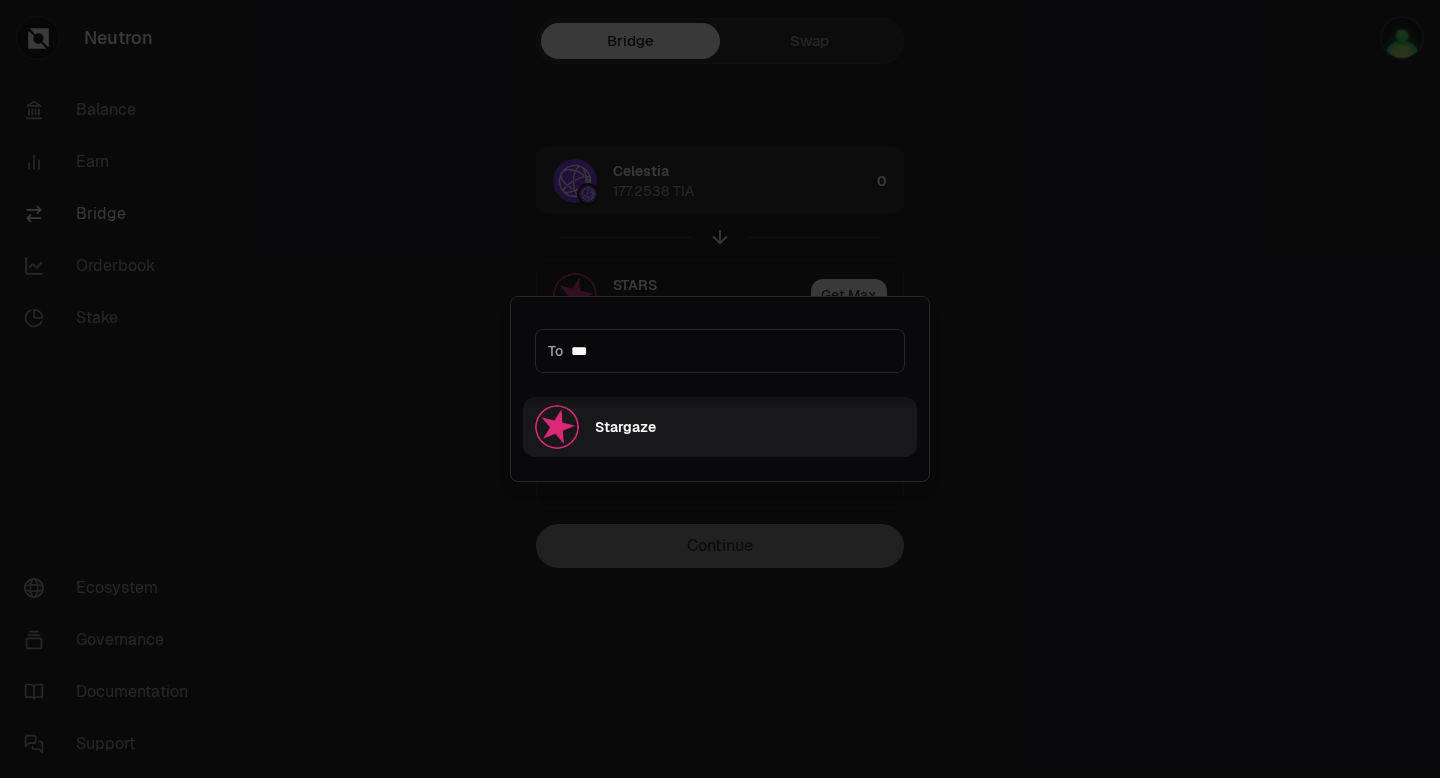 click on "Stargaze" at bounding box center [625, 427] 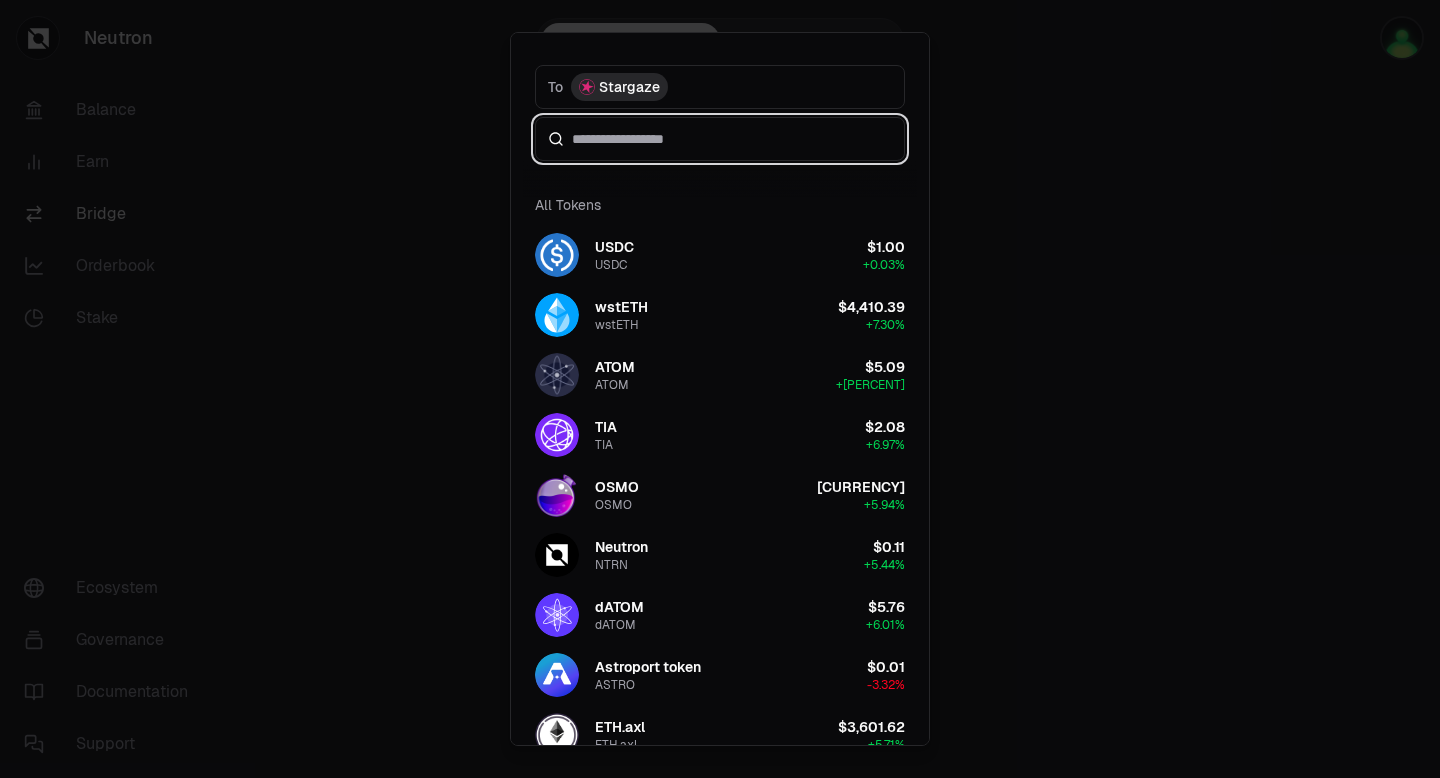 click at bounding box center [732, 139] 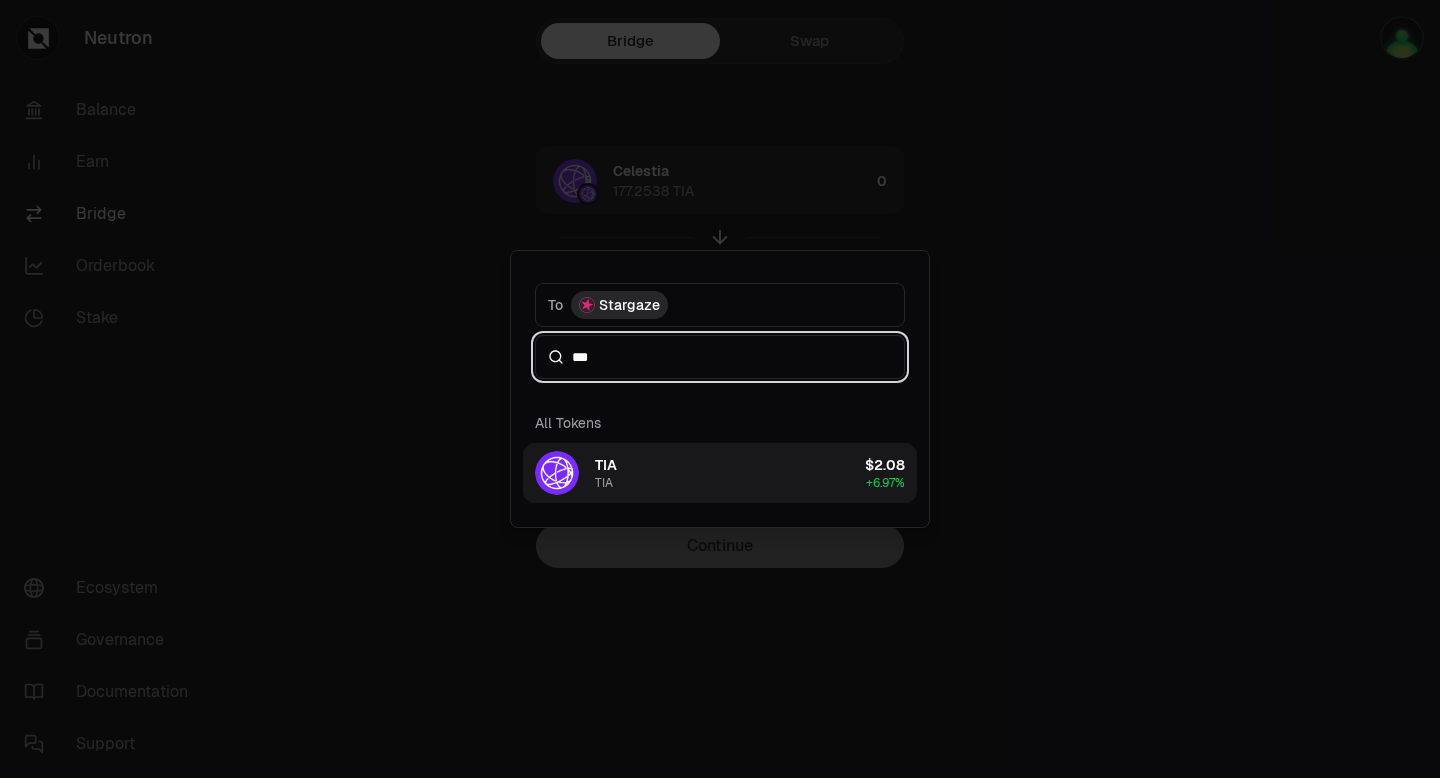 type on "***" 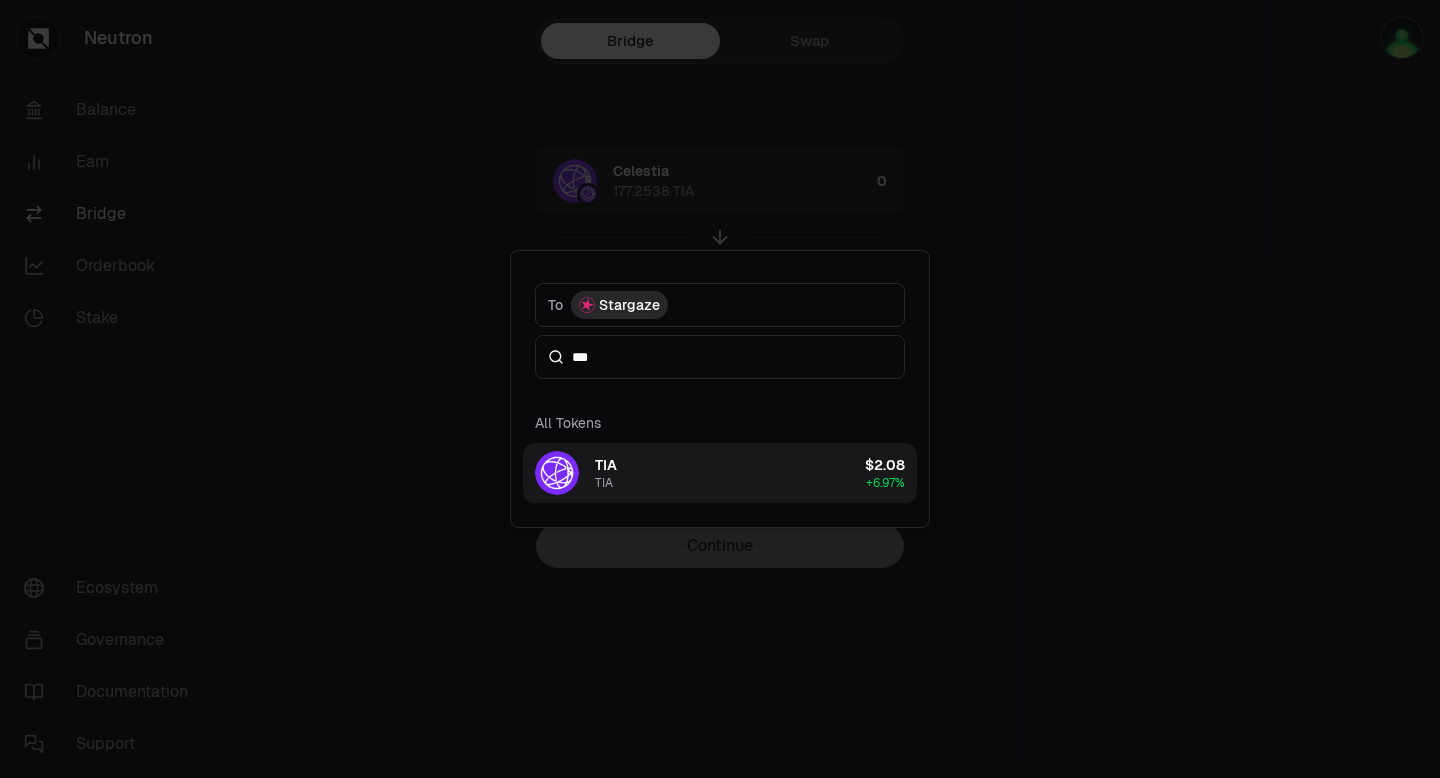 click on "TIA TIA [CURRENCY] + [PERCENT]" at bounding box center (720, 473) 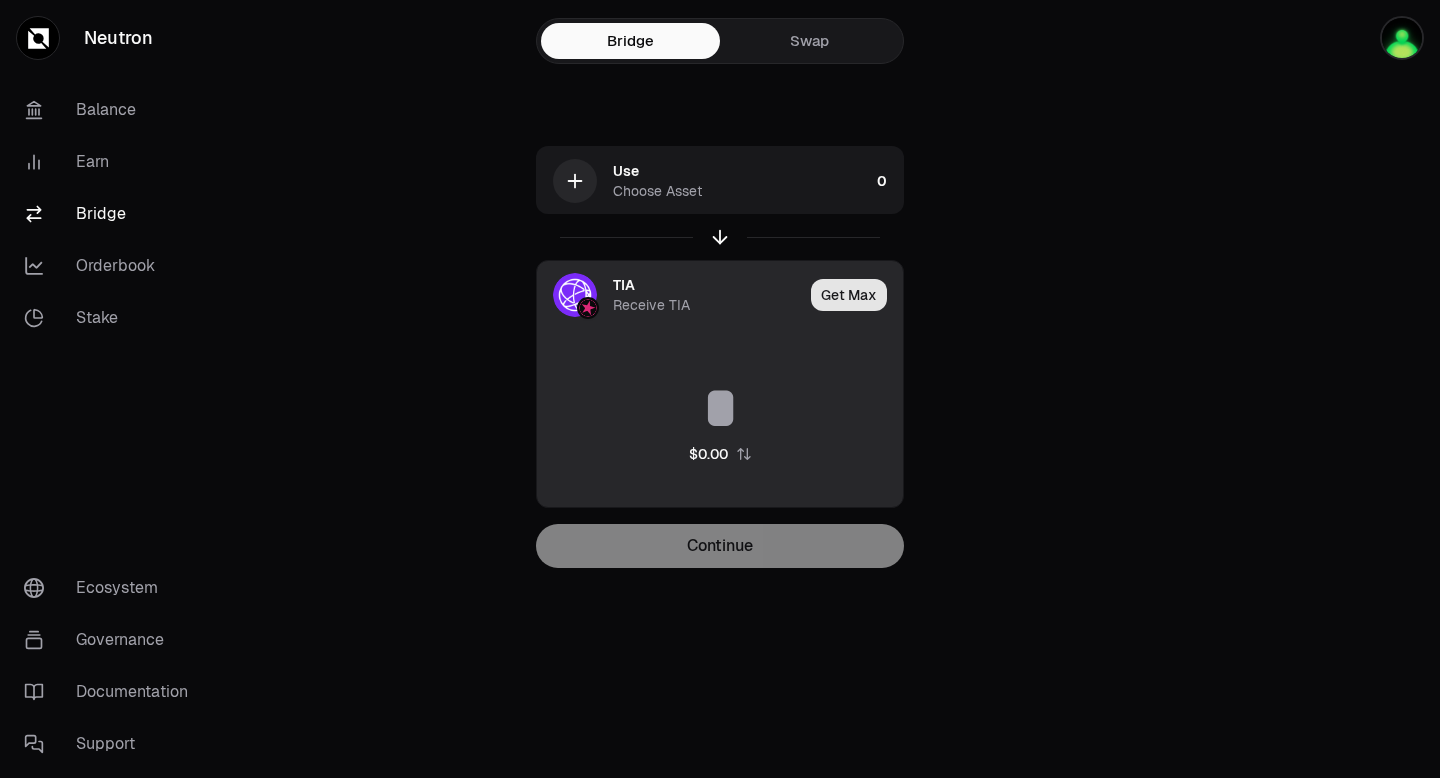 click on "Get Max" at bounding box center [849, 295] 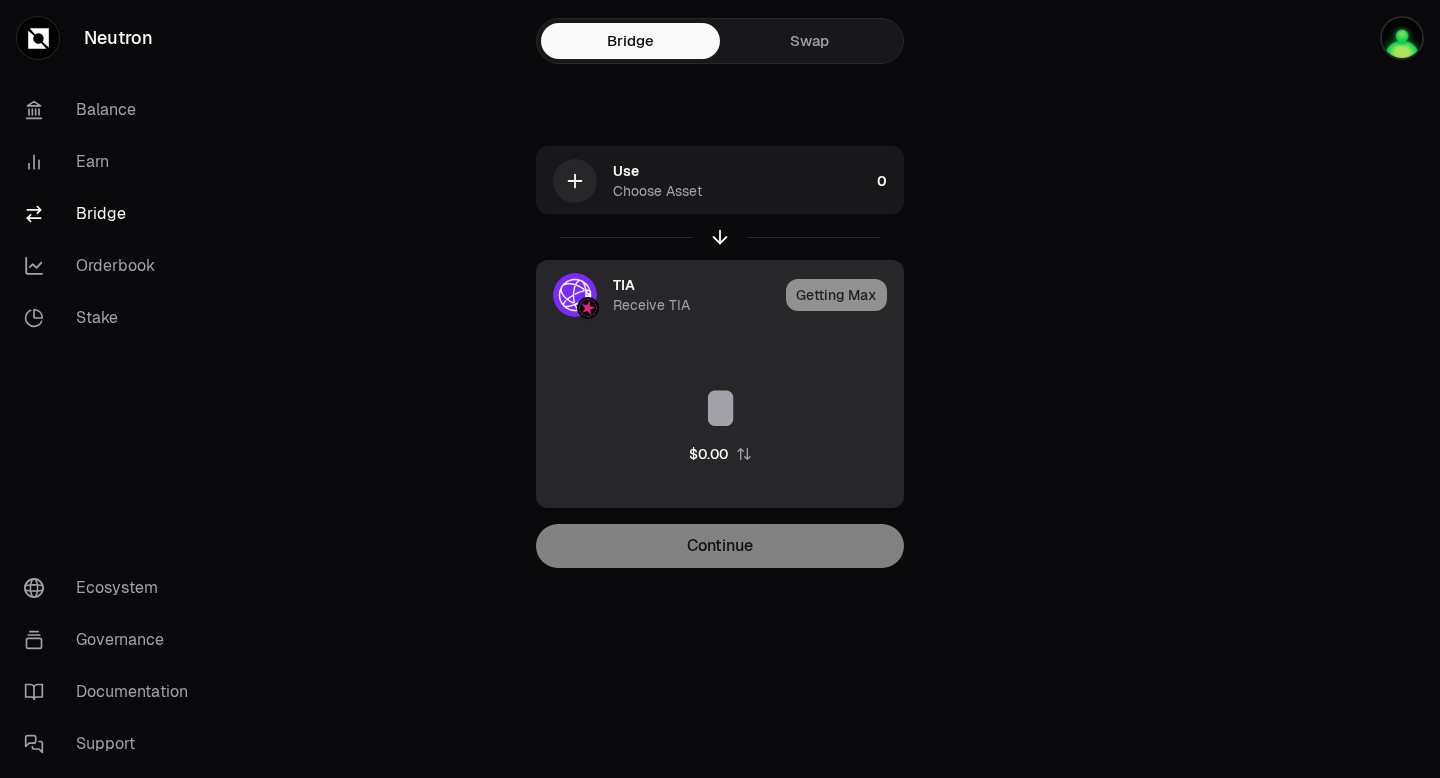 click on "Receive TIA" at bounding box center (651, 305) 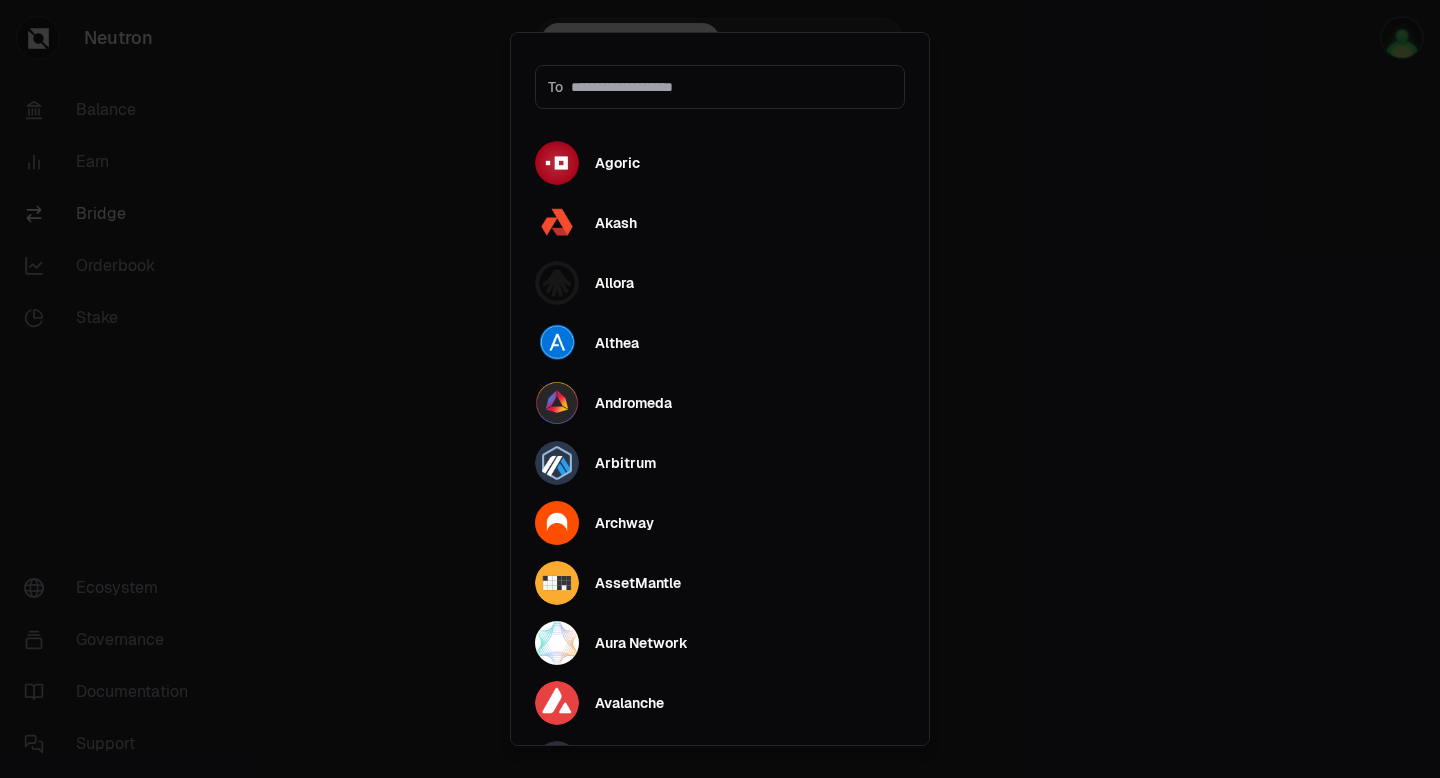 click at bounding box center (720, 389) 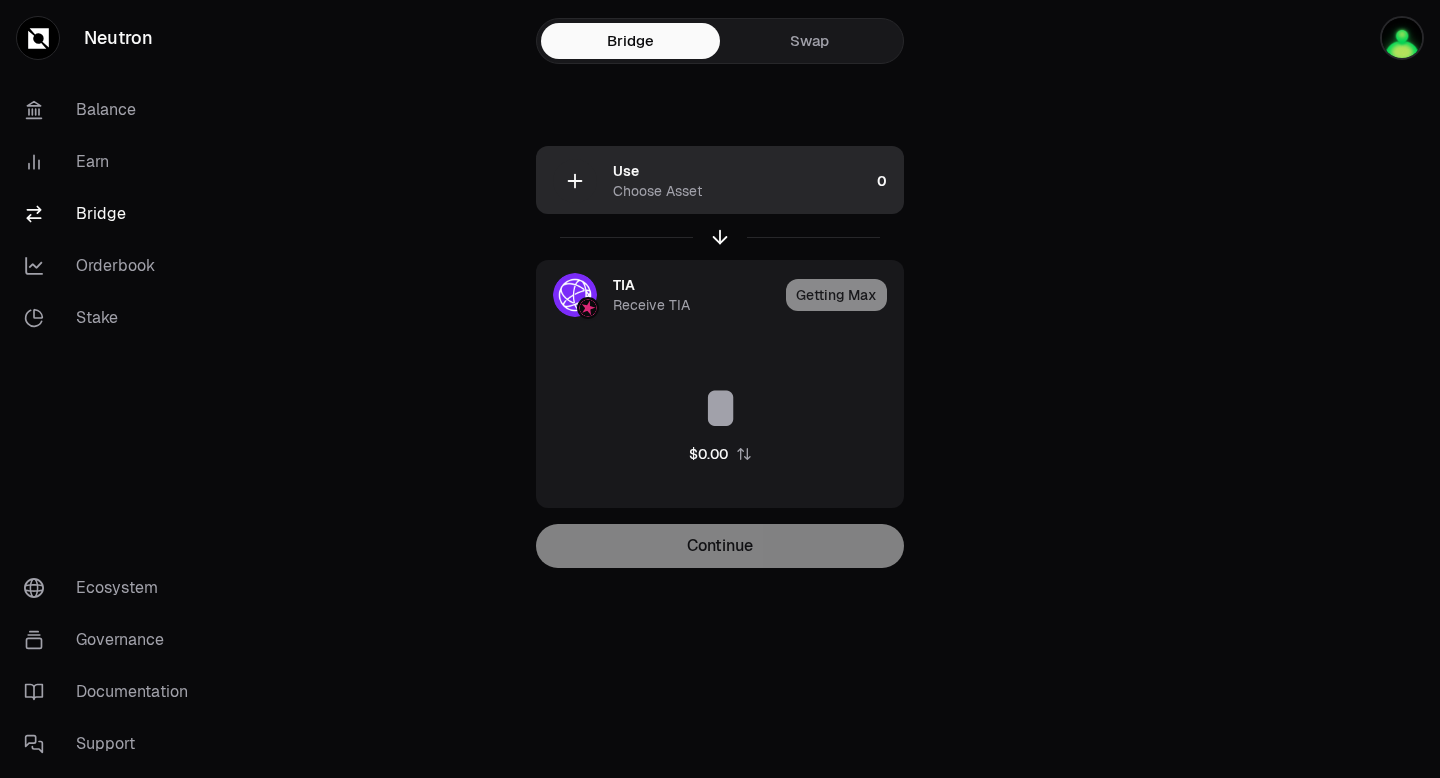 click at bounding box center [575, 181] 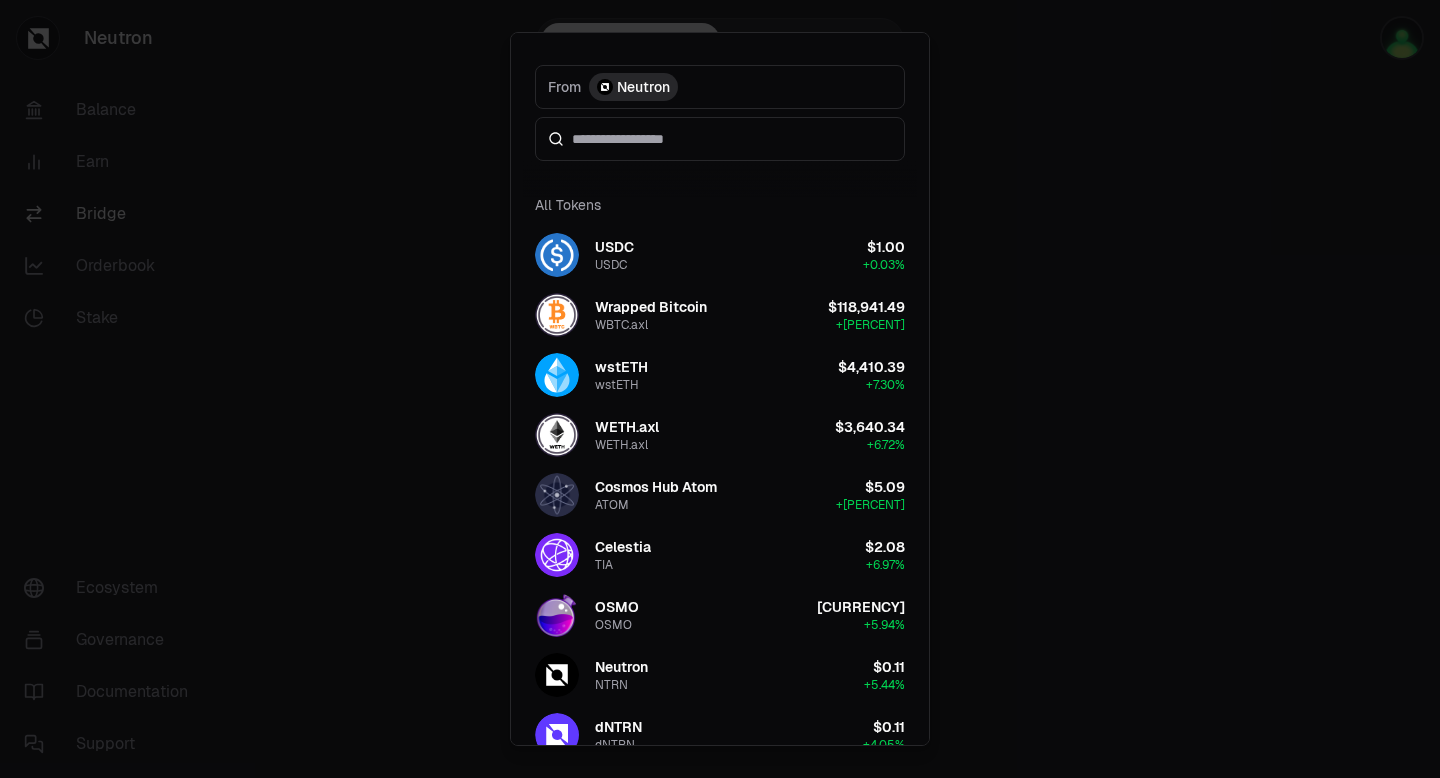 click on "Neutron" at bounding box center [643, 87] 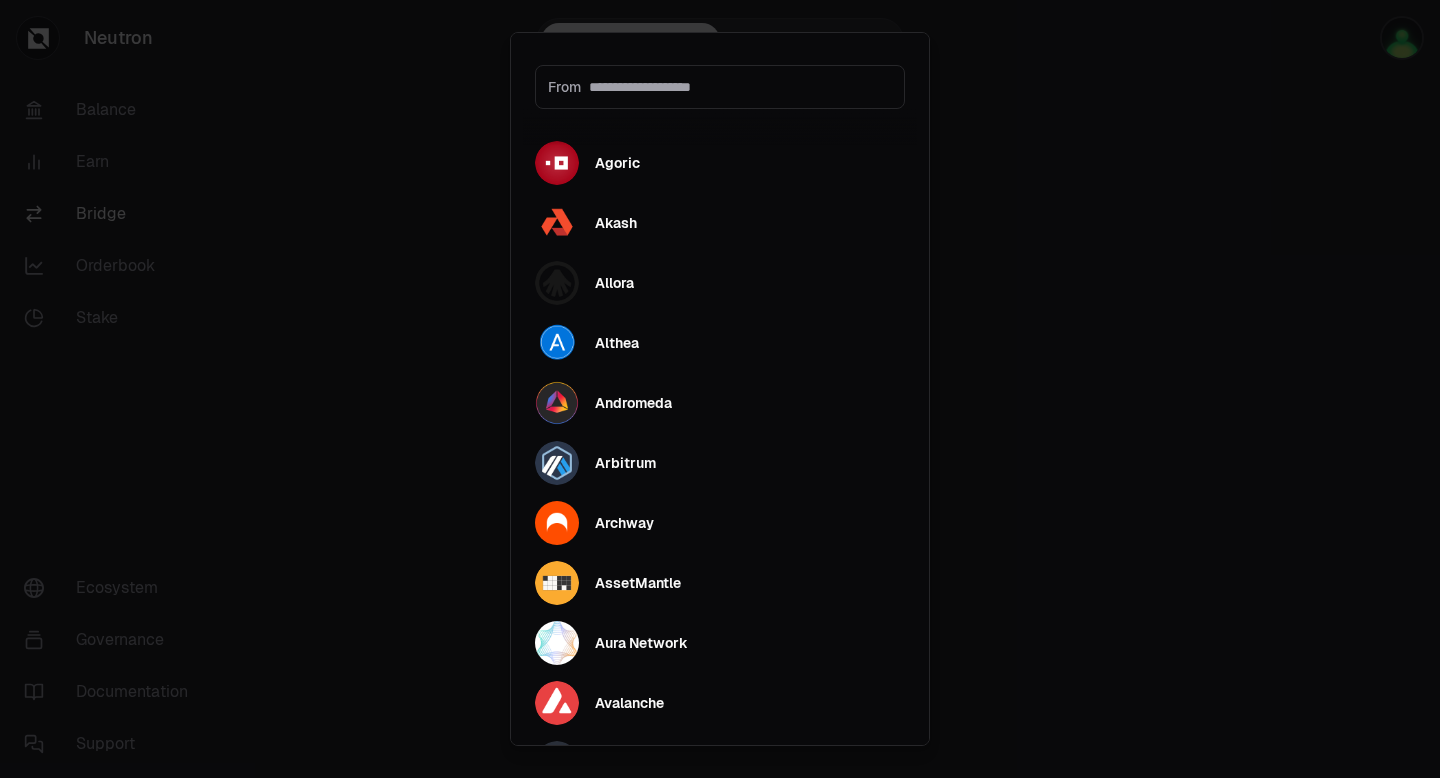 click on "From" at bounding box center [720, 87] 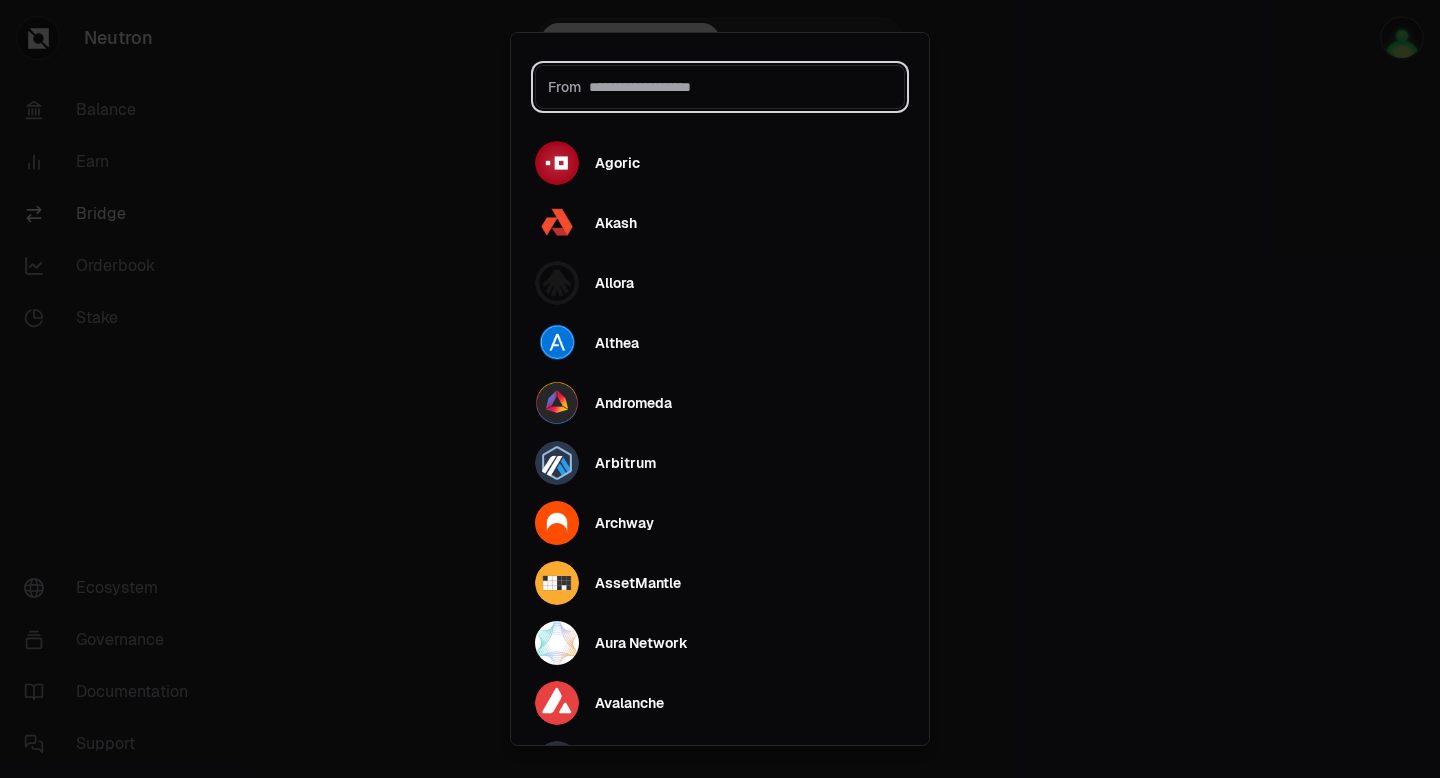 click at bounding box center [740, 87] 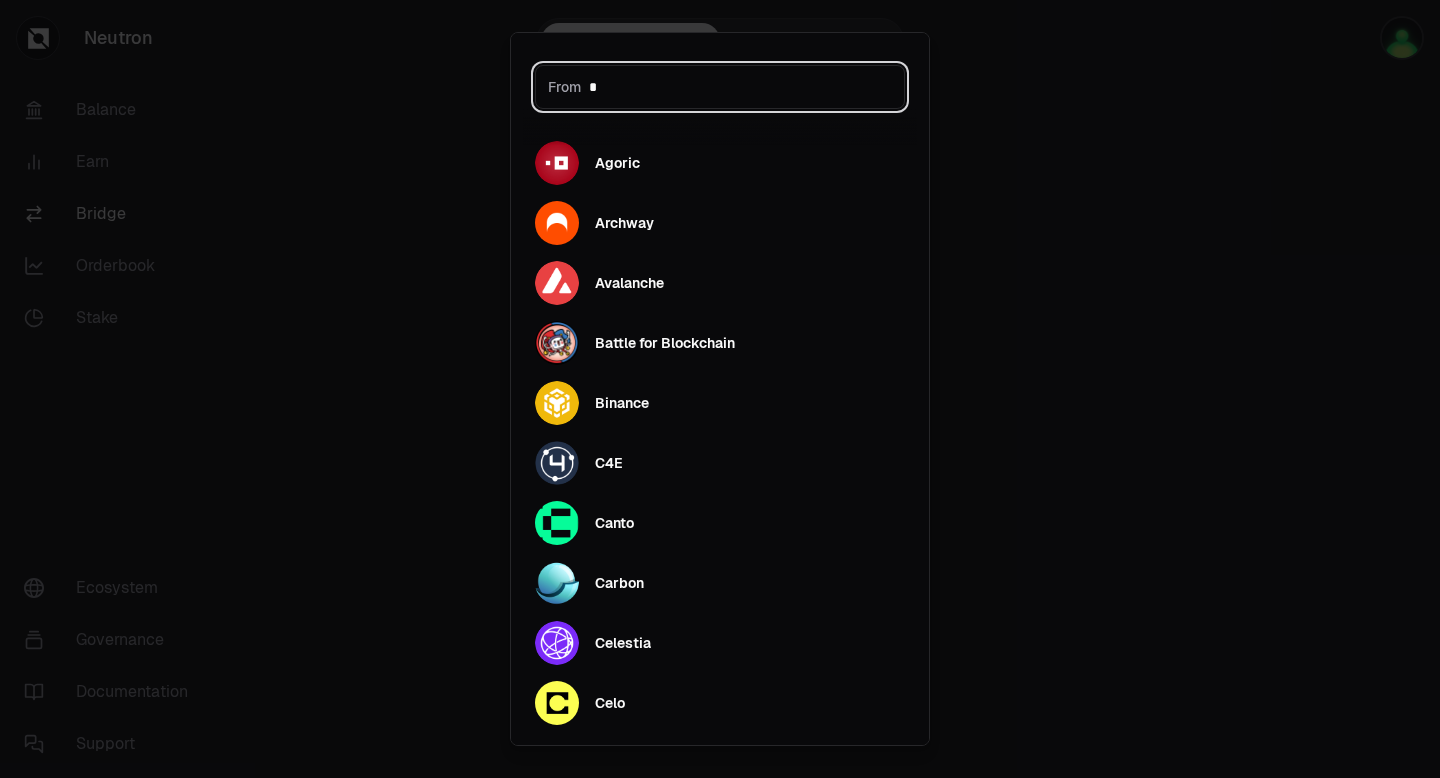 type on "**" 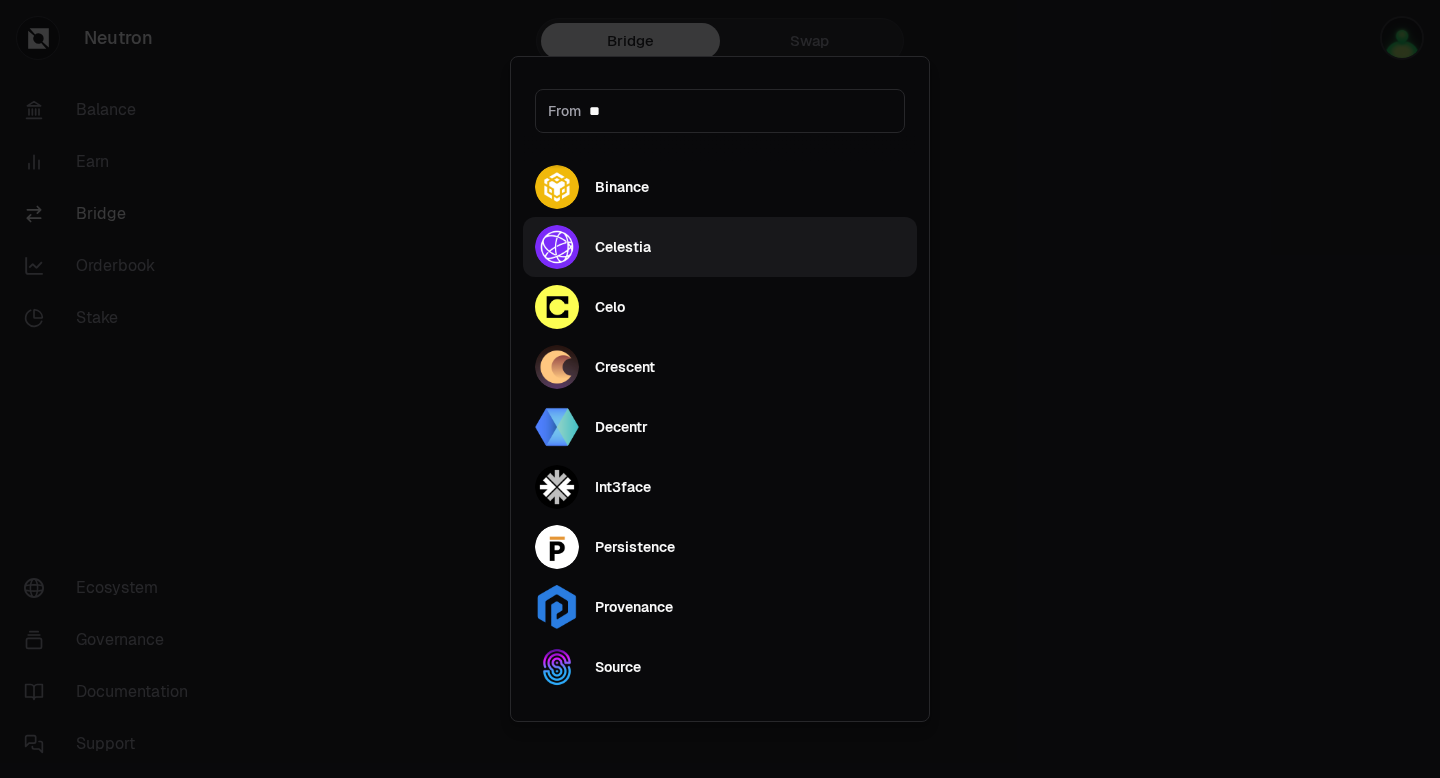 click on "Celestia" at bounding box center [623, 247] 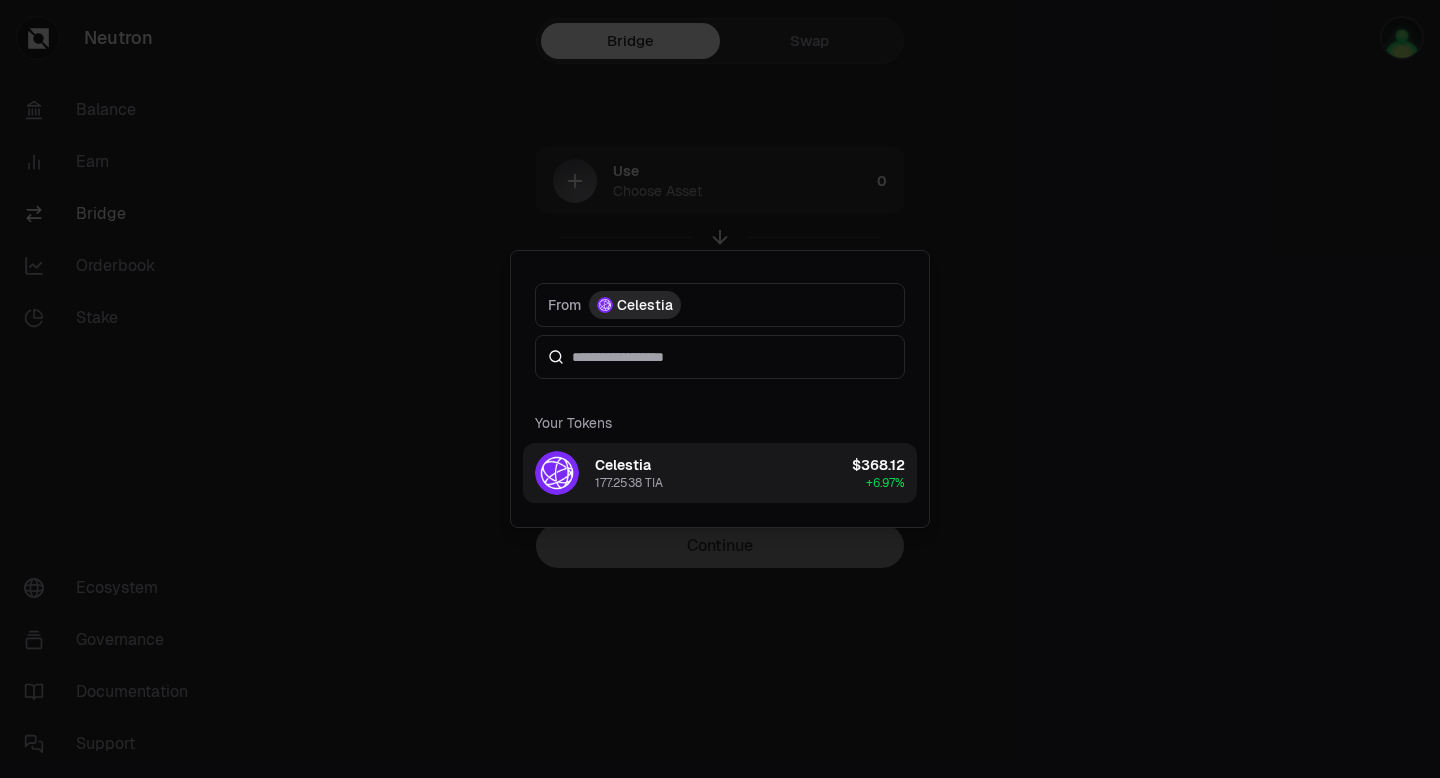 click on "Celestia 177.2538 TIA $368.12 + 6.97%" at bounding box center (720, 473) 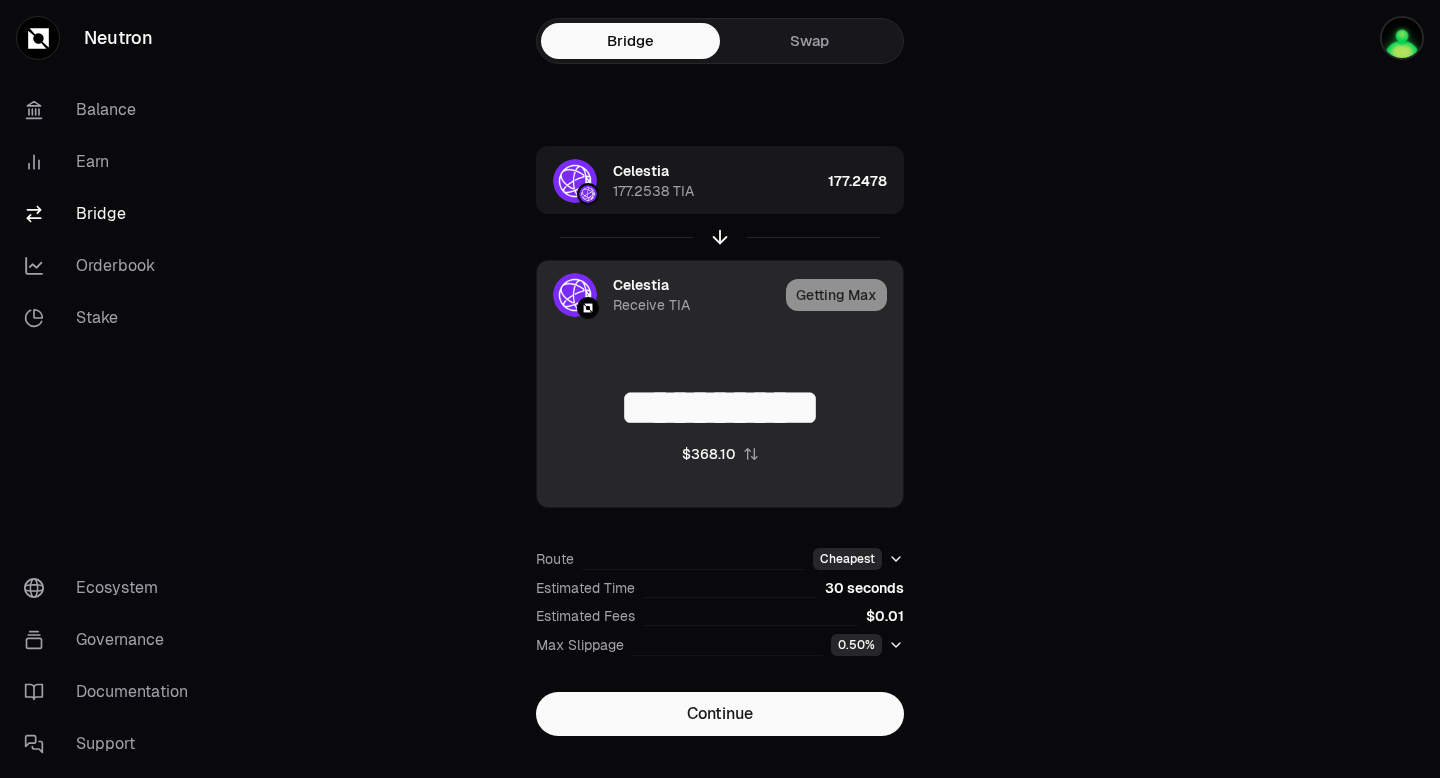 click on "**********" at bounding box center (720, 408) 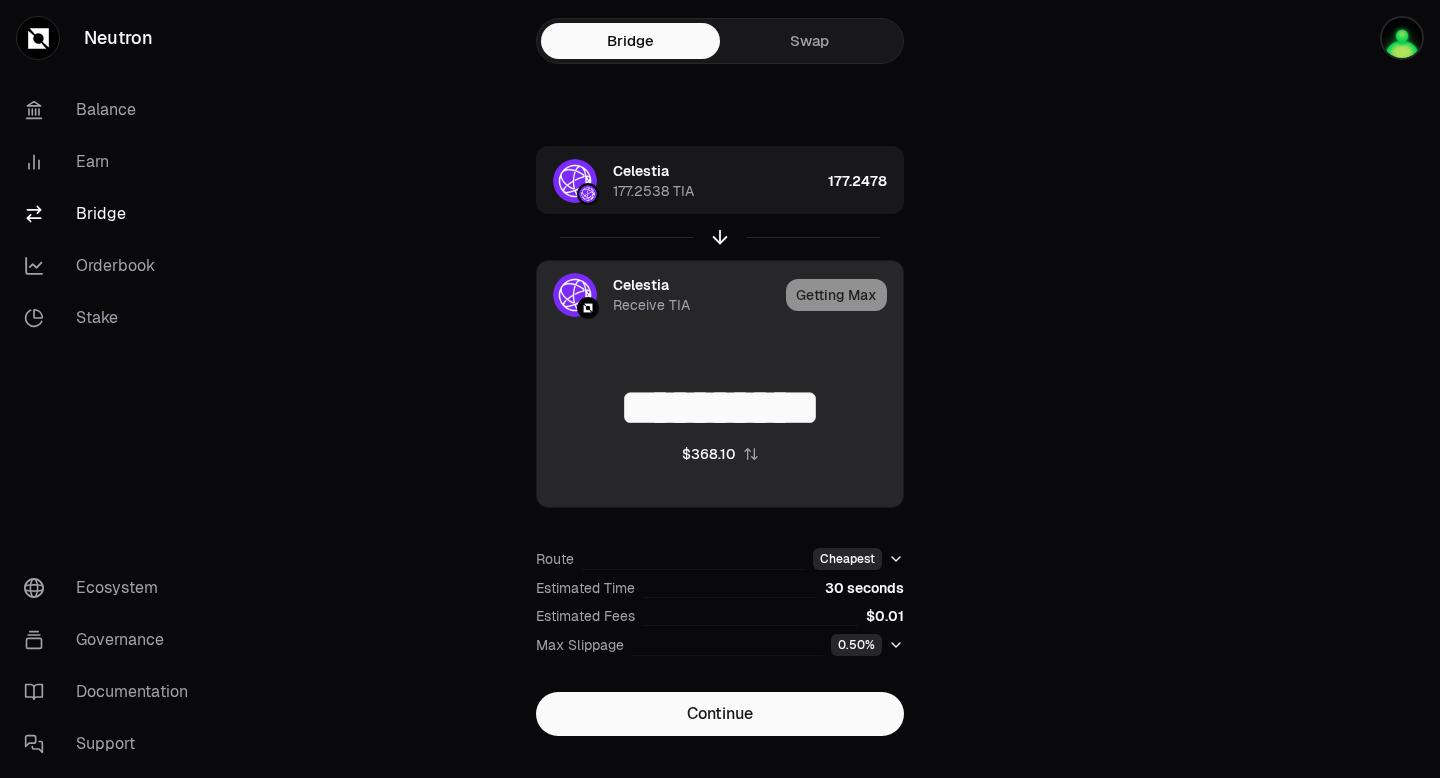 click on "**********" at bounding box center (720, 408) 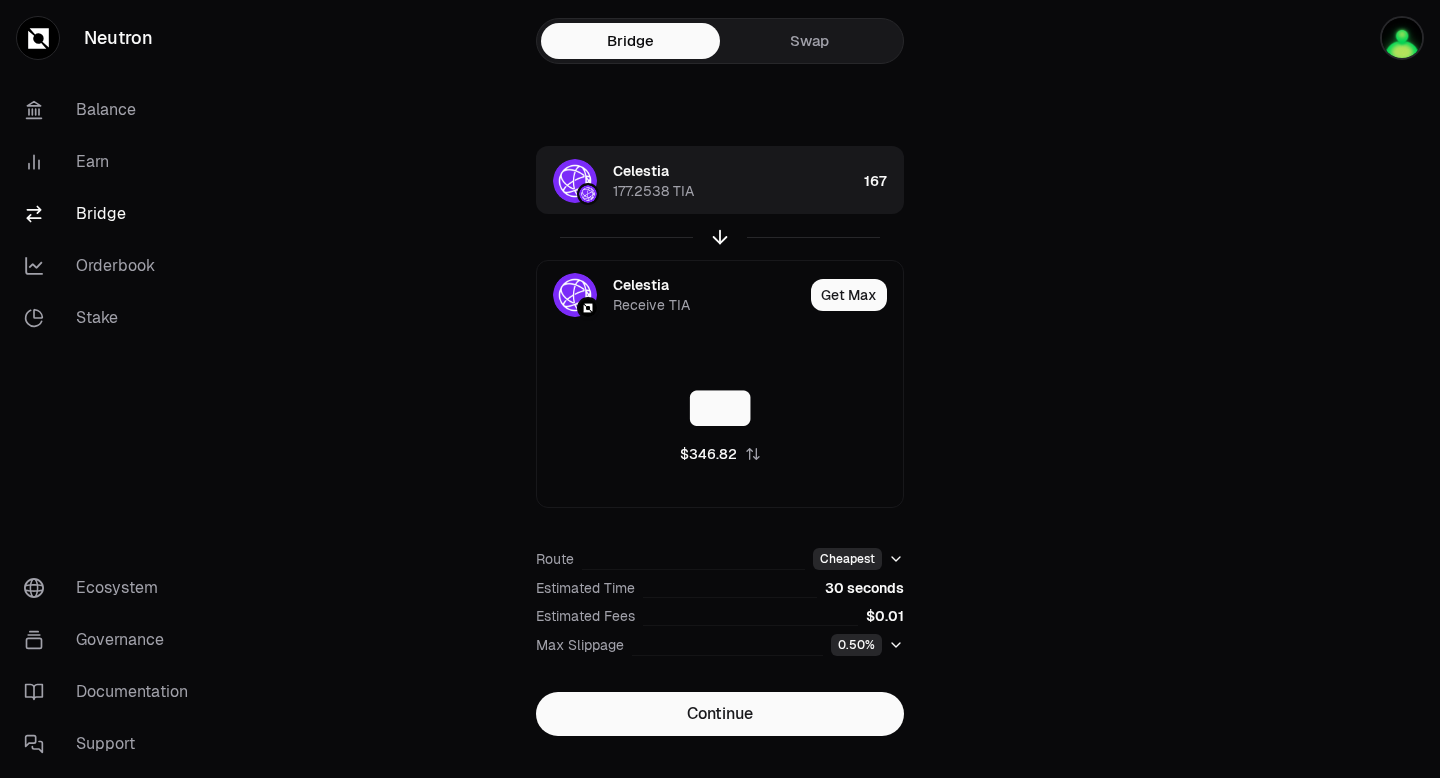 type on "***" 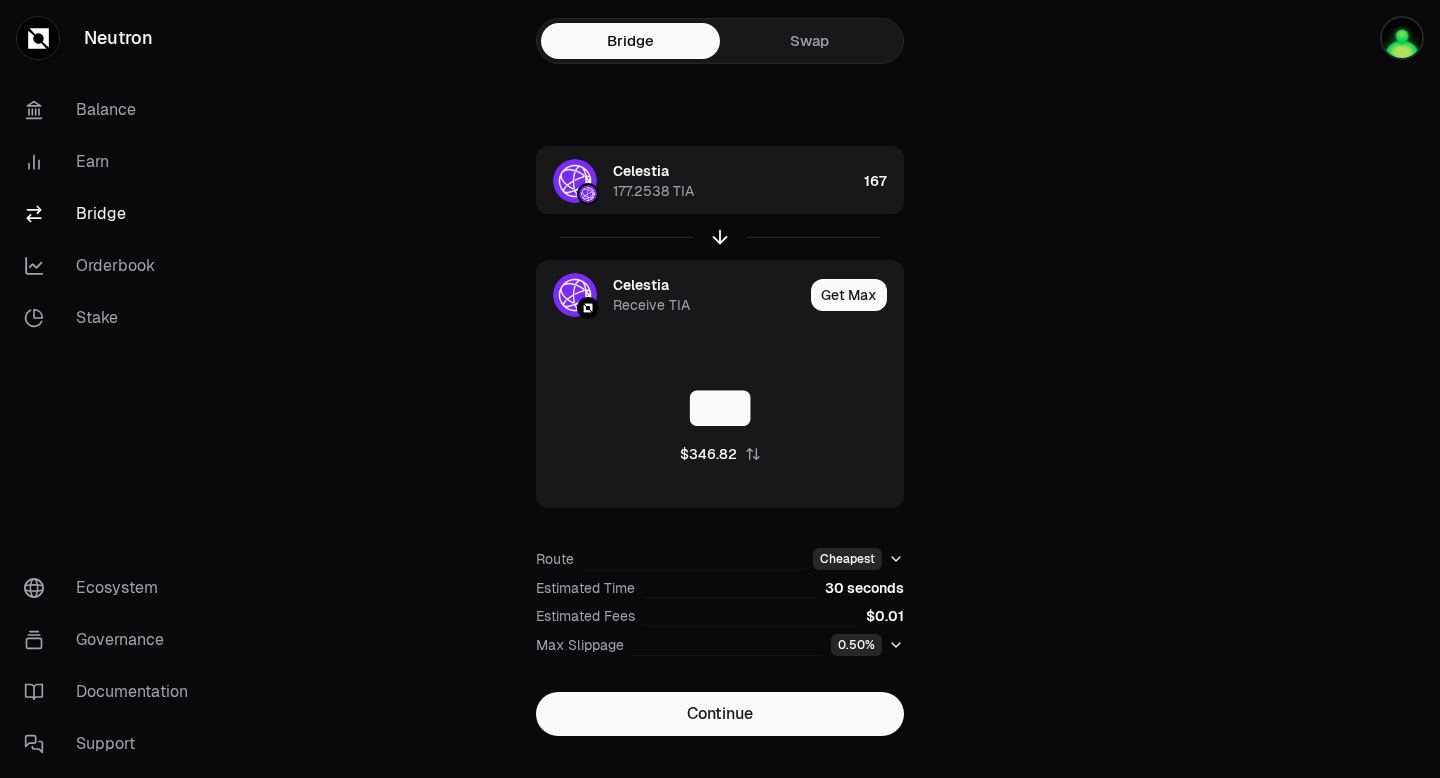 click 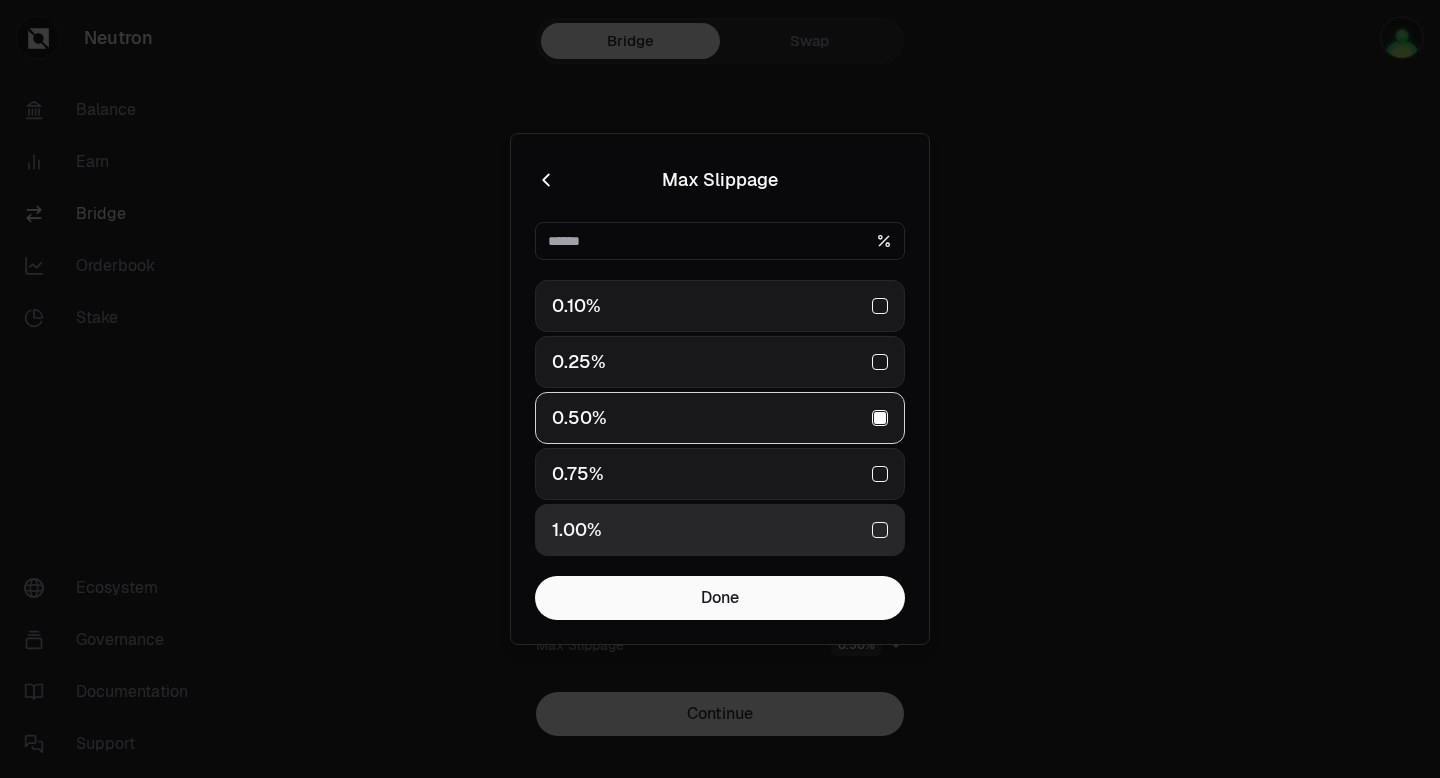 click on "1.00%" at bounding box center [720, 530] 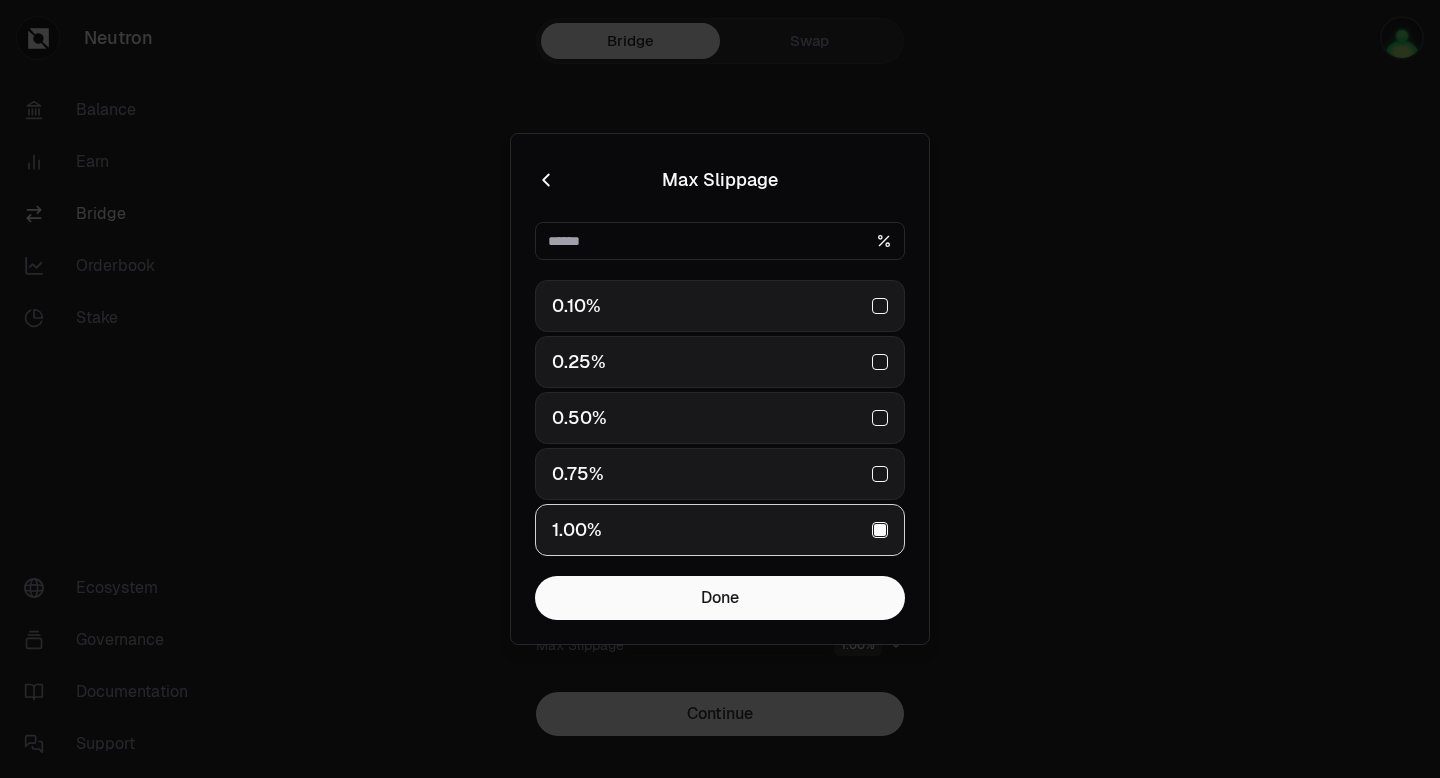 click at bounding box center (720, 389) 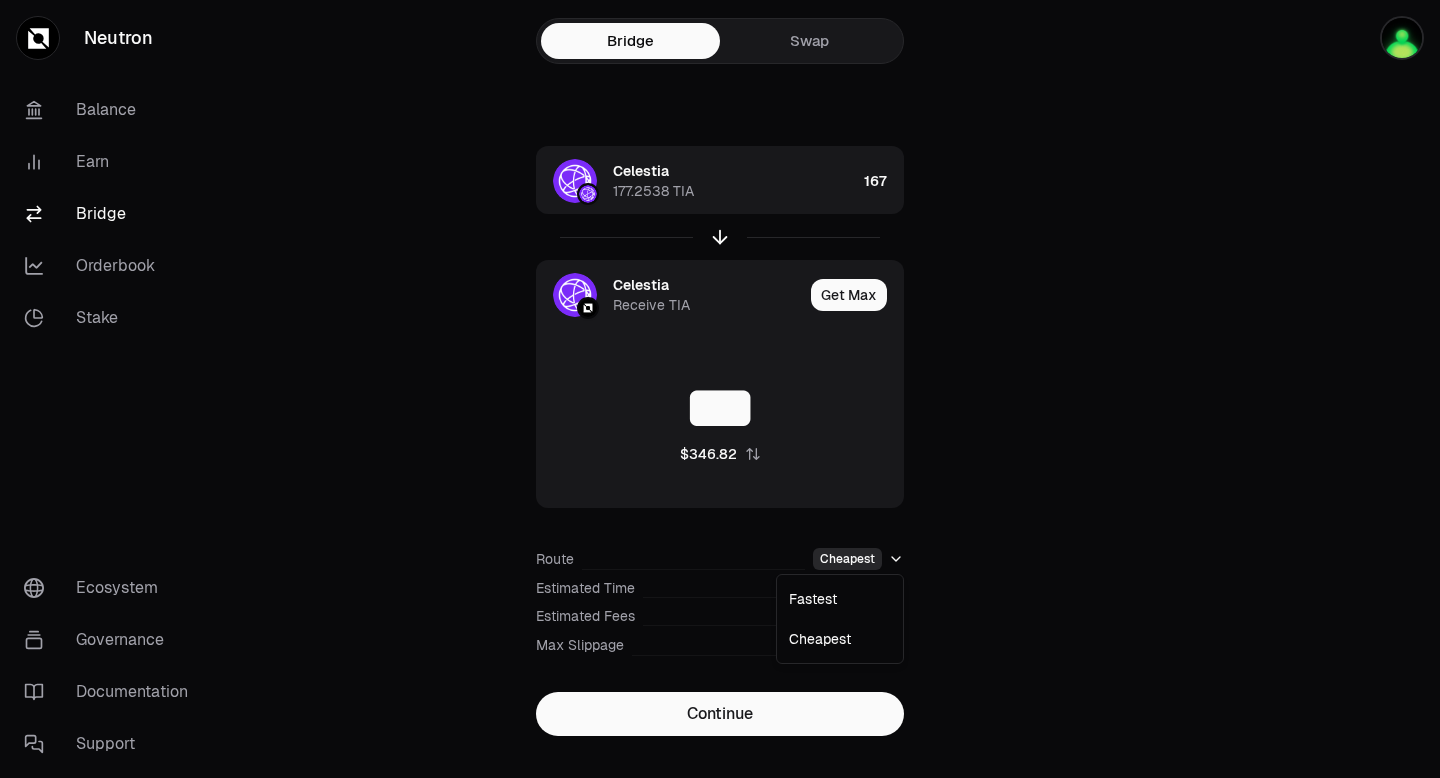 click on "Bridge | Neutron
Fastest Cheapest" at bounding box center (720, 408) 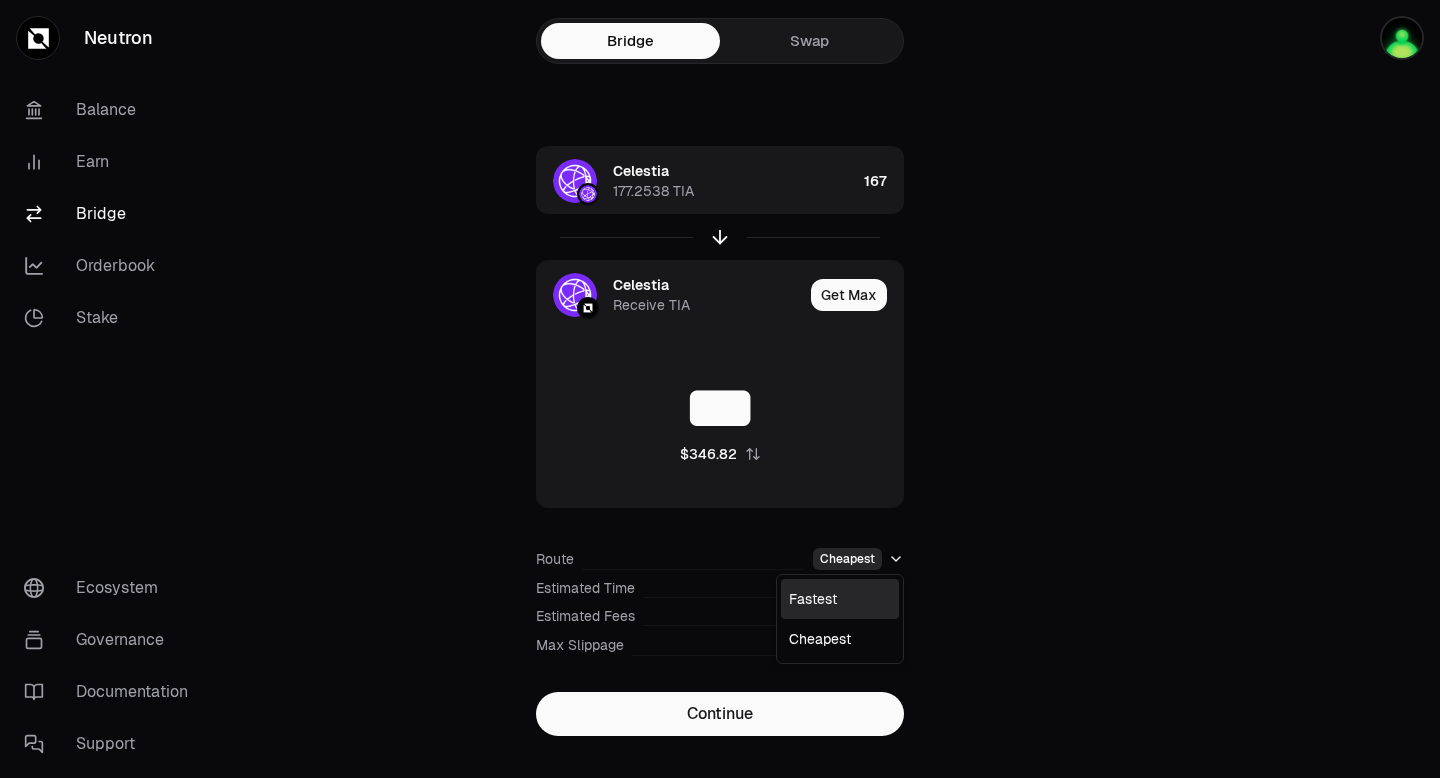 click on "Fastest" at bounding box center [840, 599] 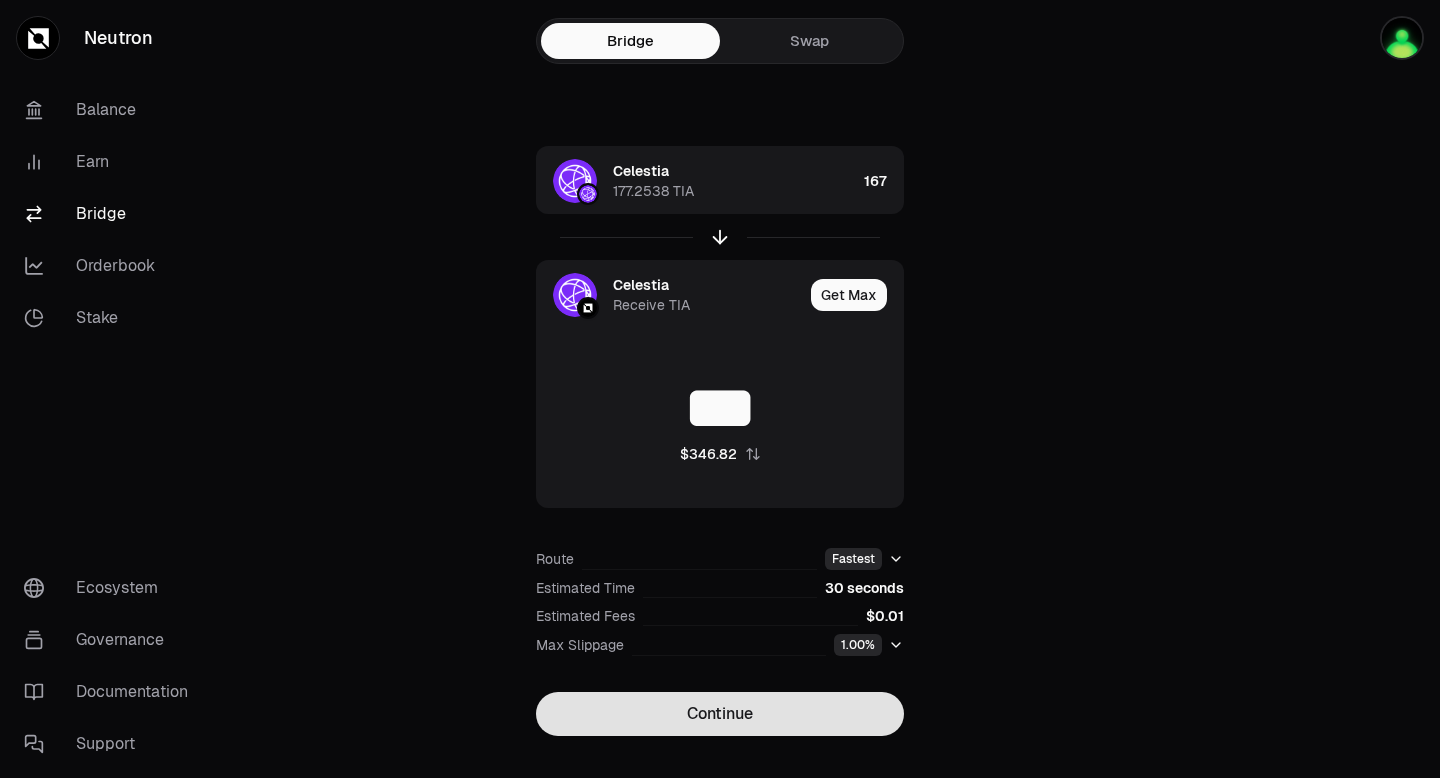 click on "Continue" at bounding box center [720, 714] 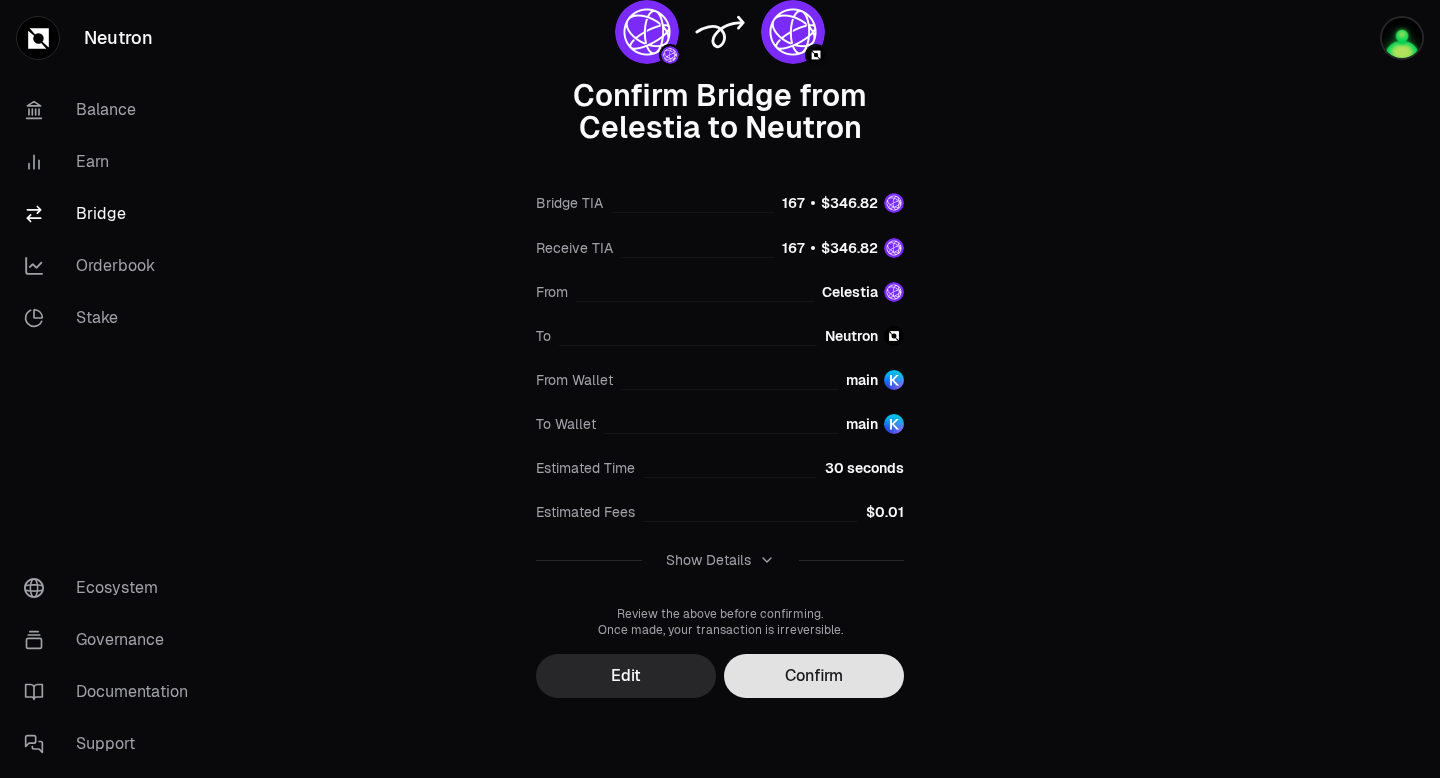 click on "Confirm" at bounding box center [814, 676] 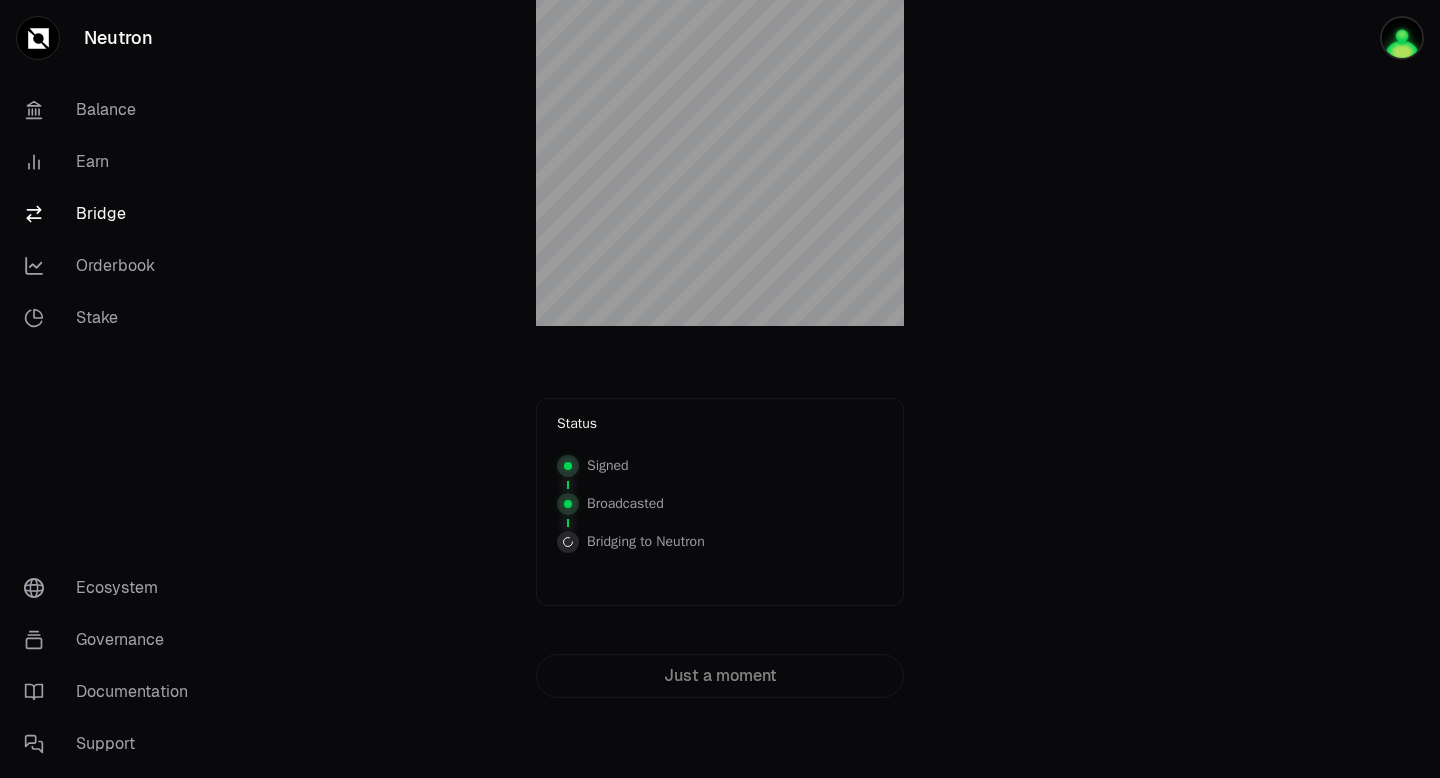 scroll, scrollTop: 0, scrollLeft: 0, axis: both 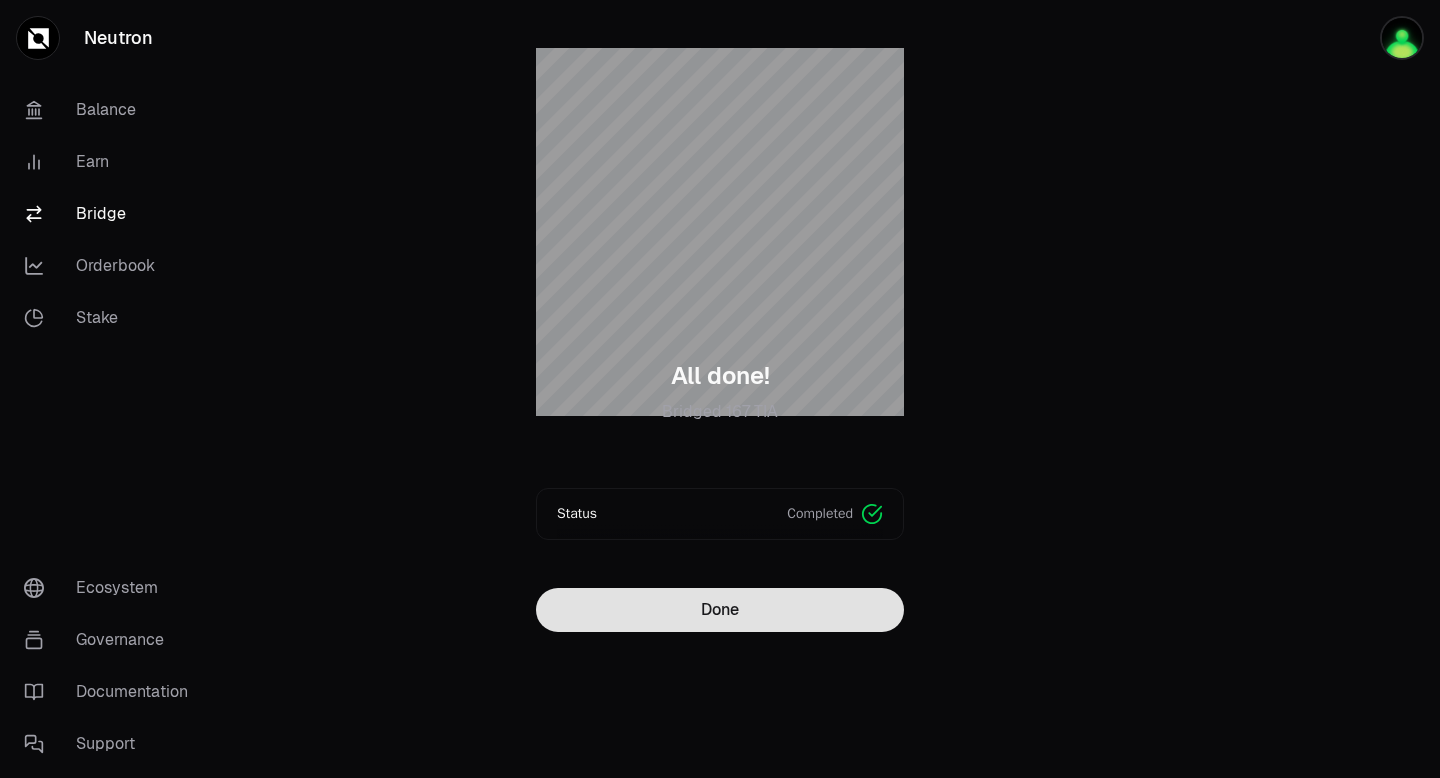 click on "Done" at bounding box center [720, 610] 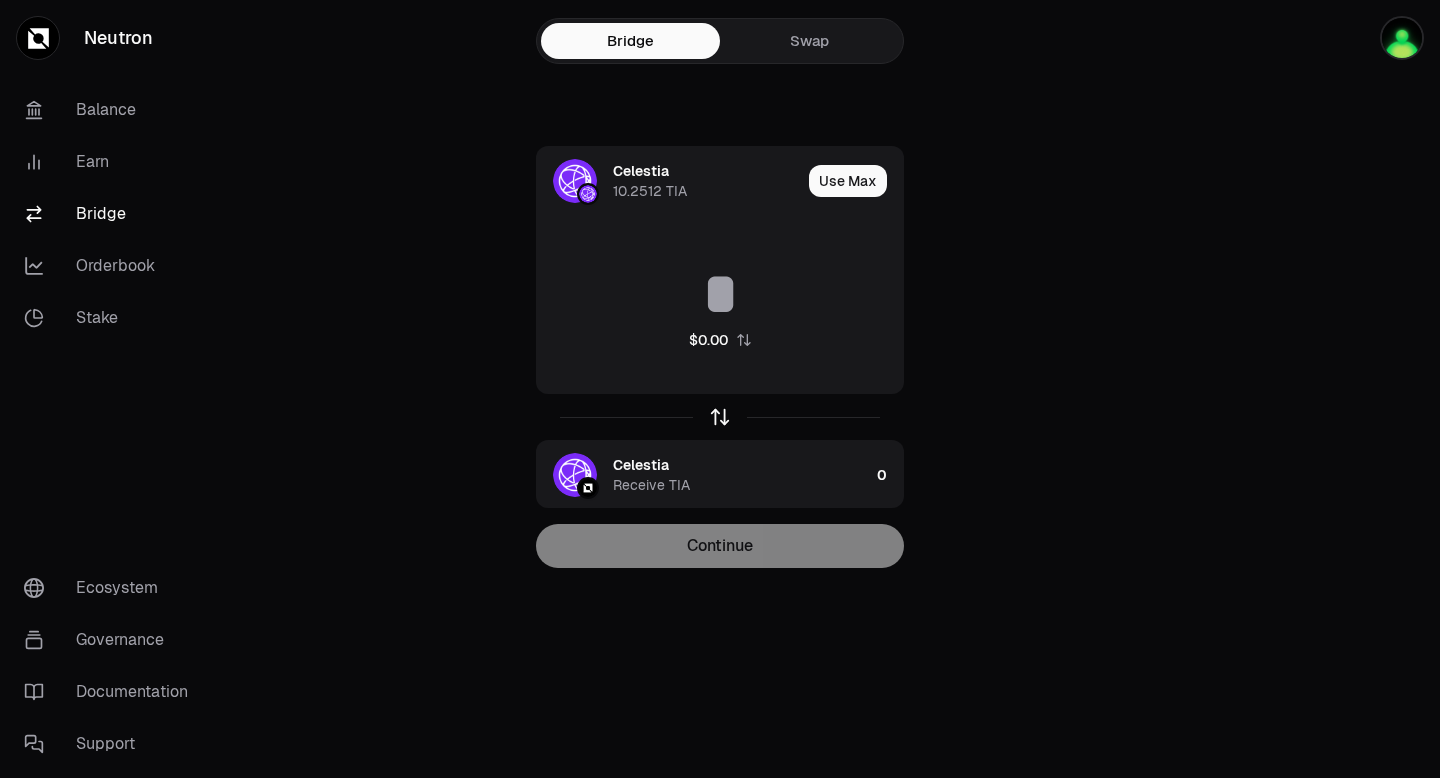 click 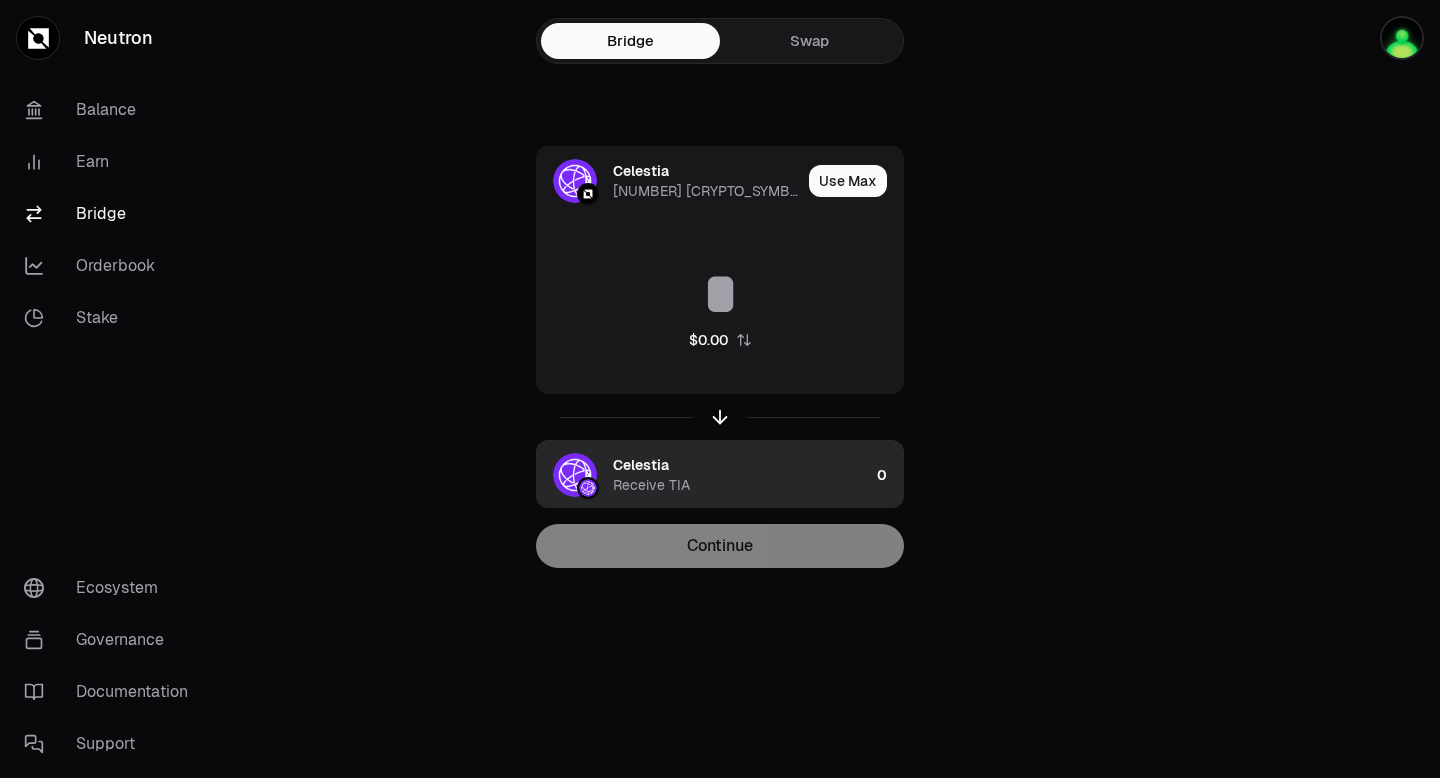 click on "Celestia Receive TIA" at bounding box center [741, 475] 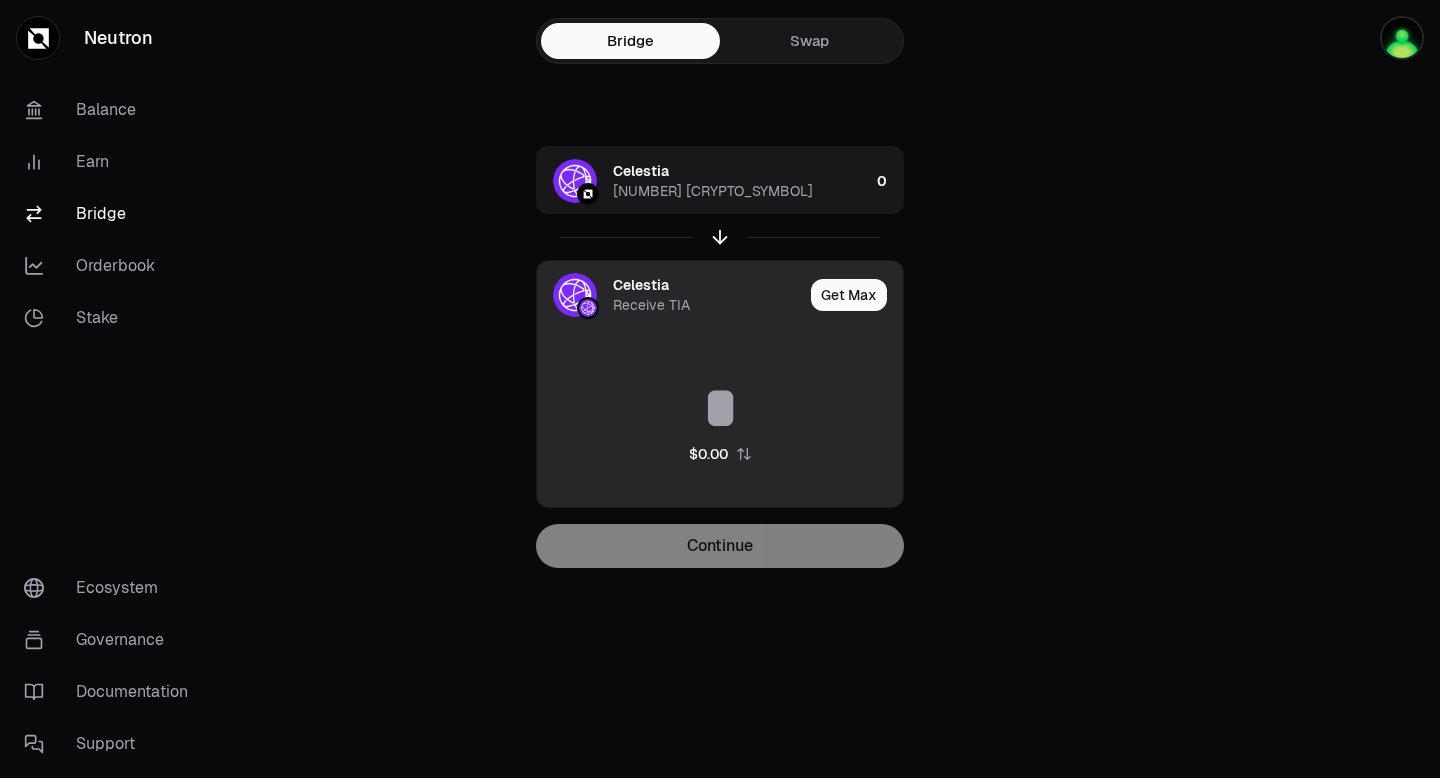 click at bounding box center [588, 308] 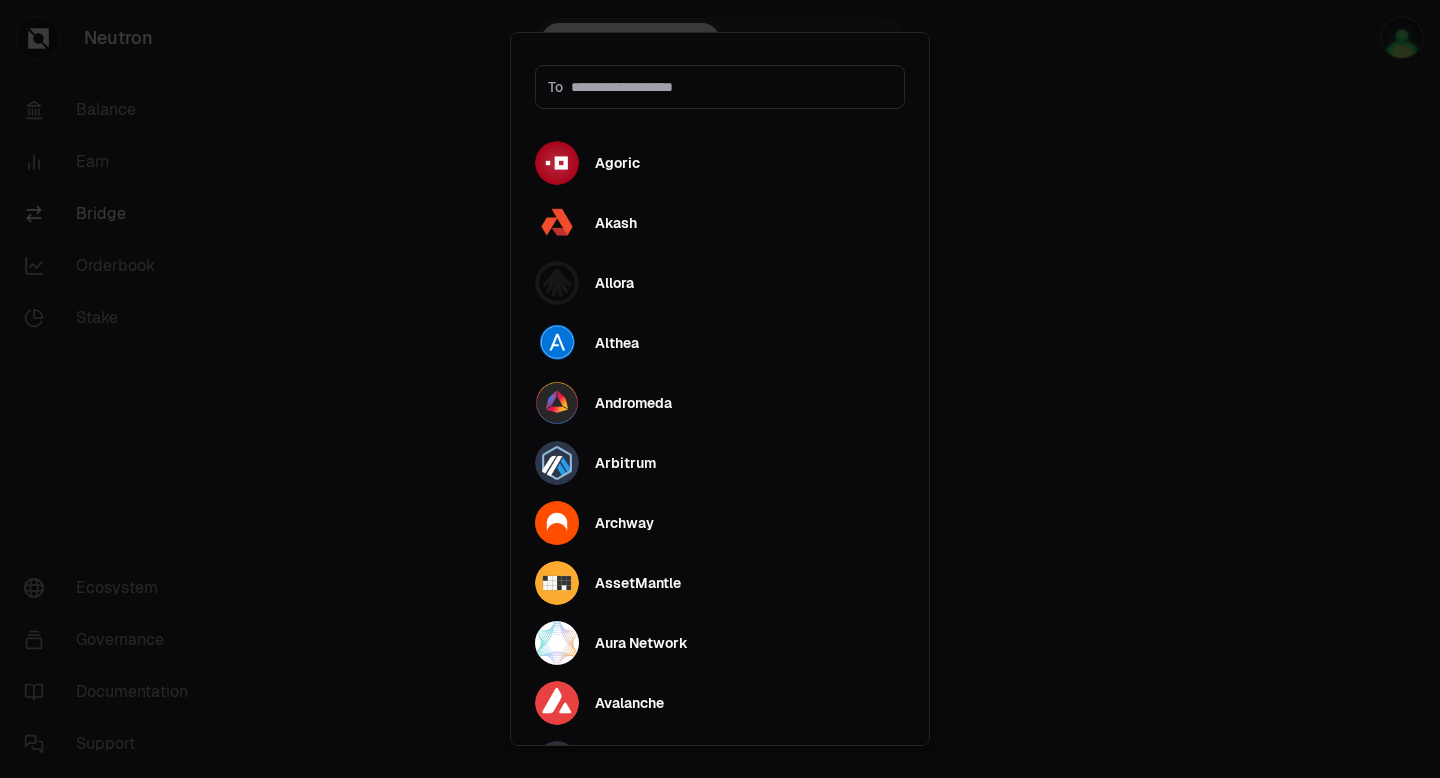 click at bounding box center (731, 87) 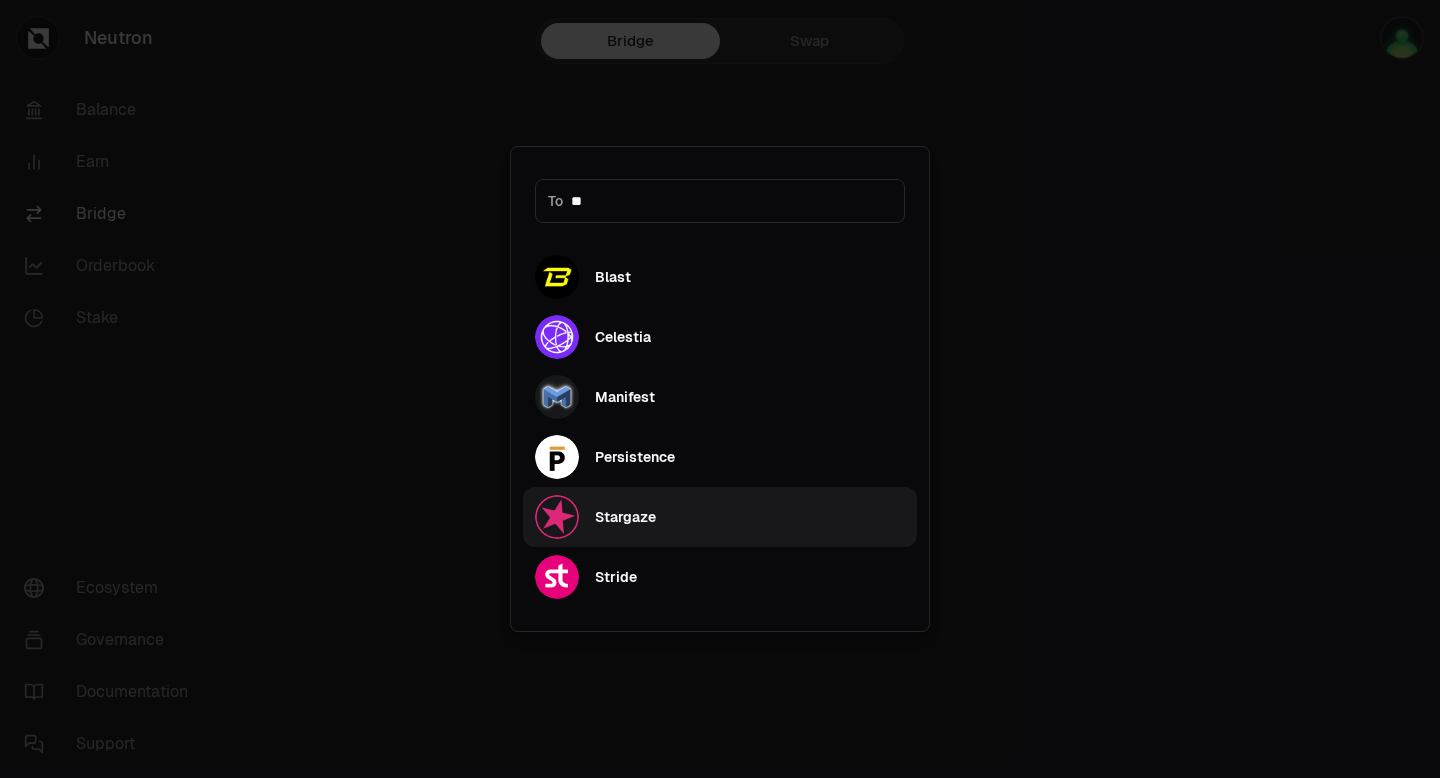 type on "**" 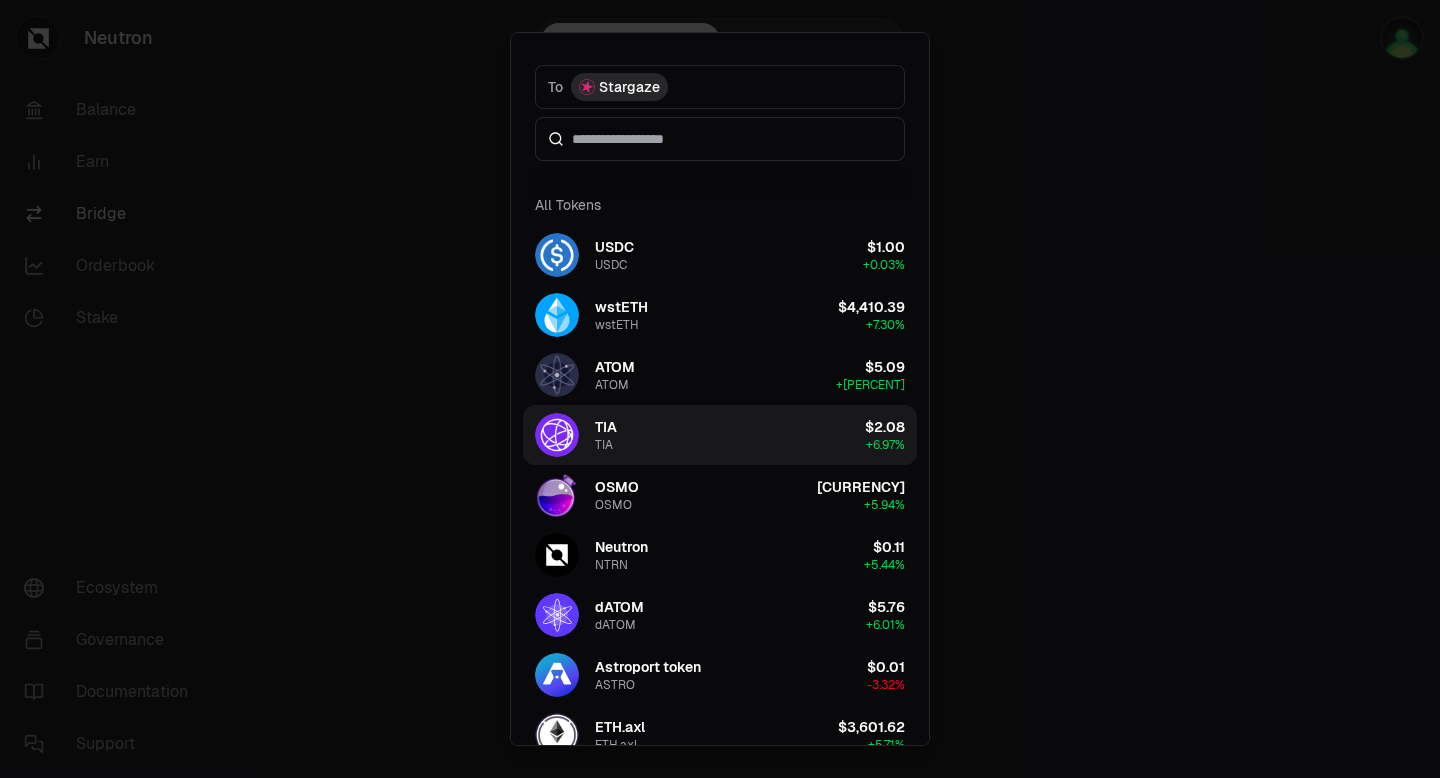 click on "TIA TIA [CURRENCY] + [PERCENT]" at bounding box center [720, 435] 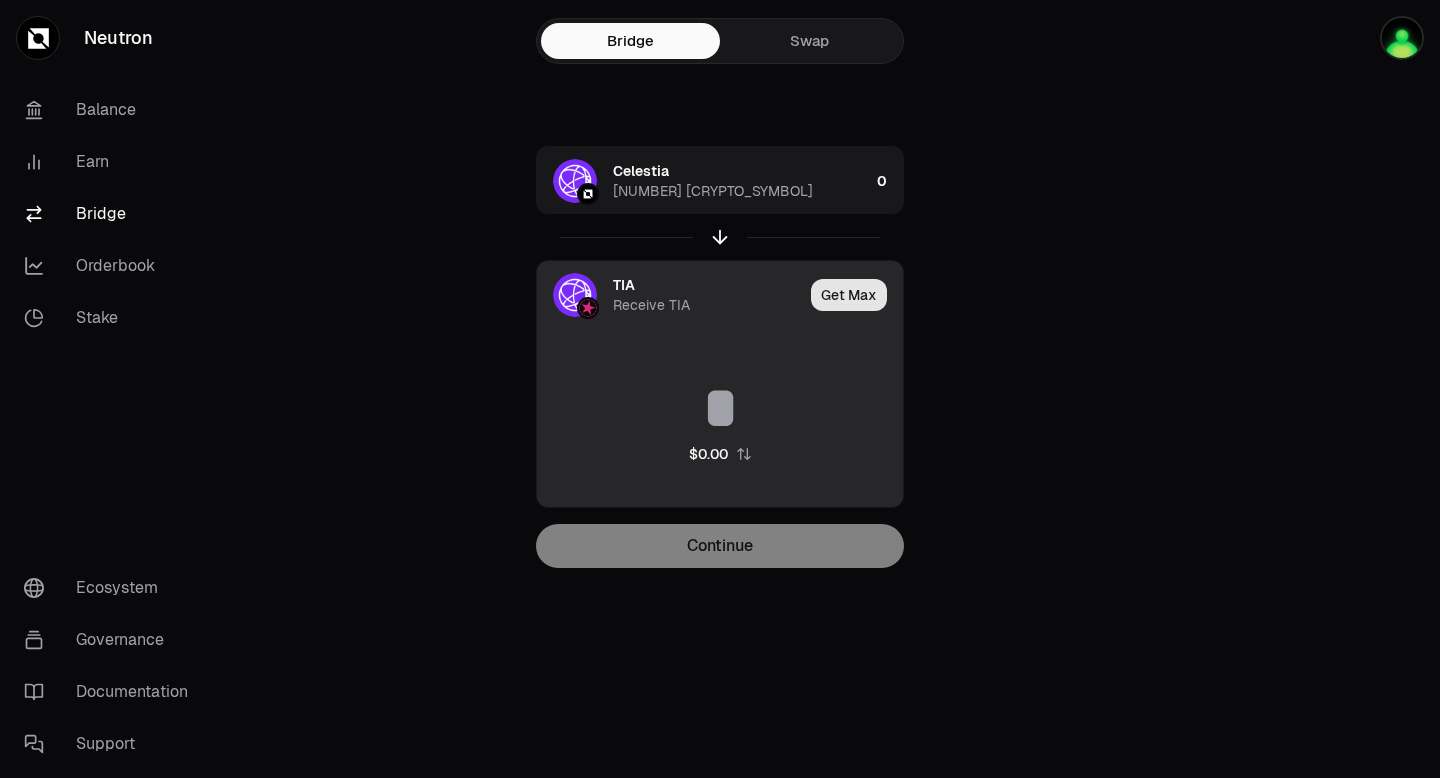 click on "Get Max" at bounding box center [849, 295] 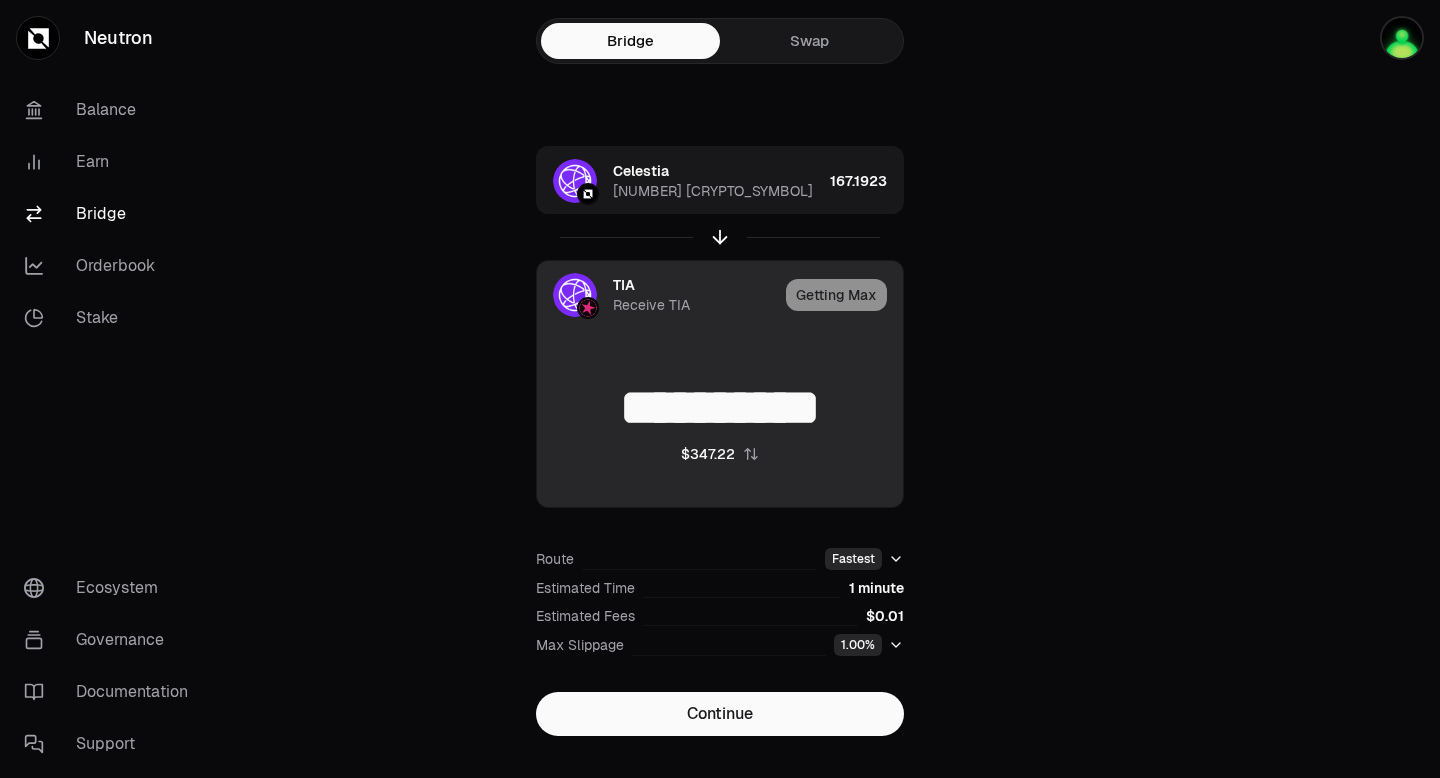click on "**********" at bounding box center [720, 408] 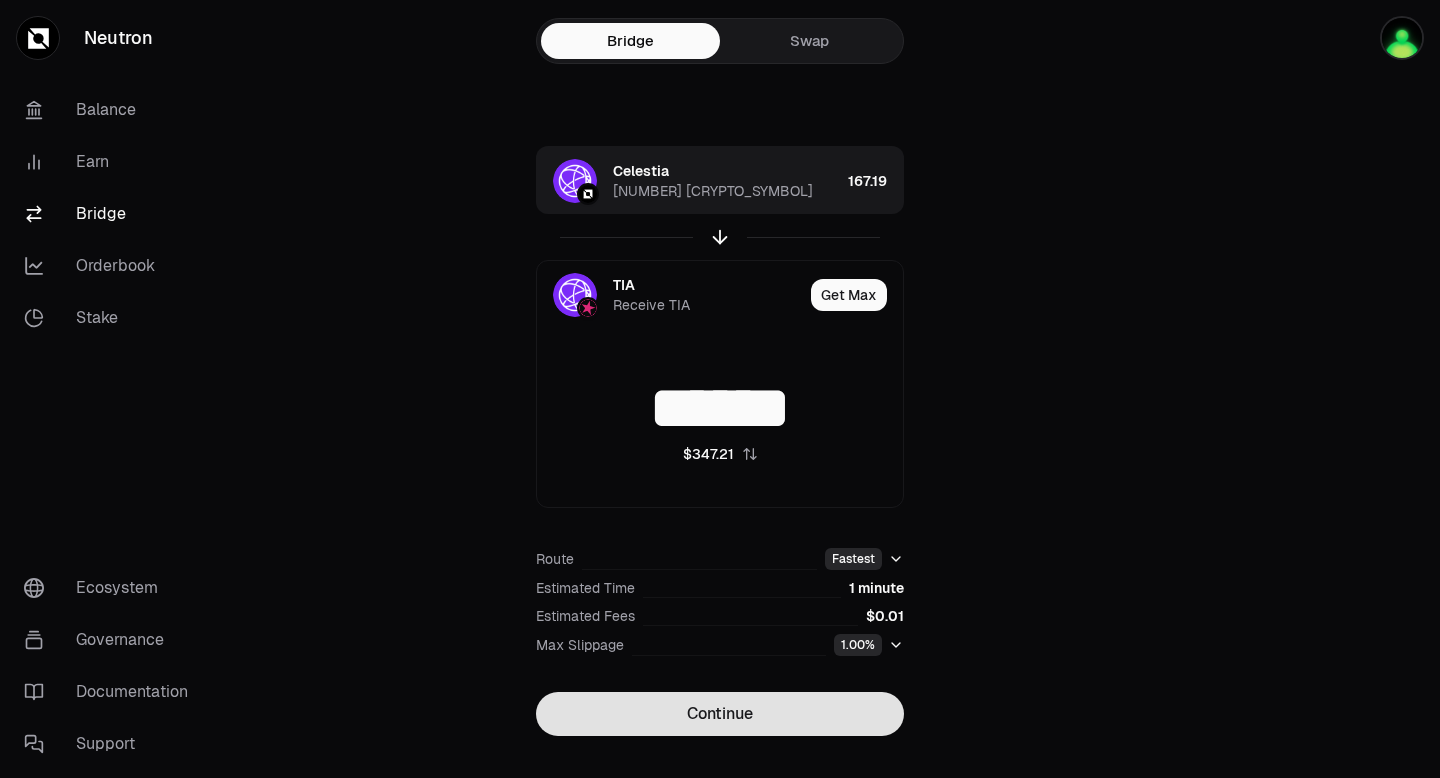 type on "******" 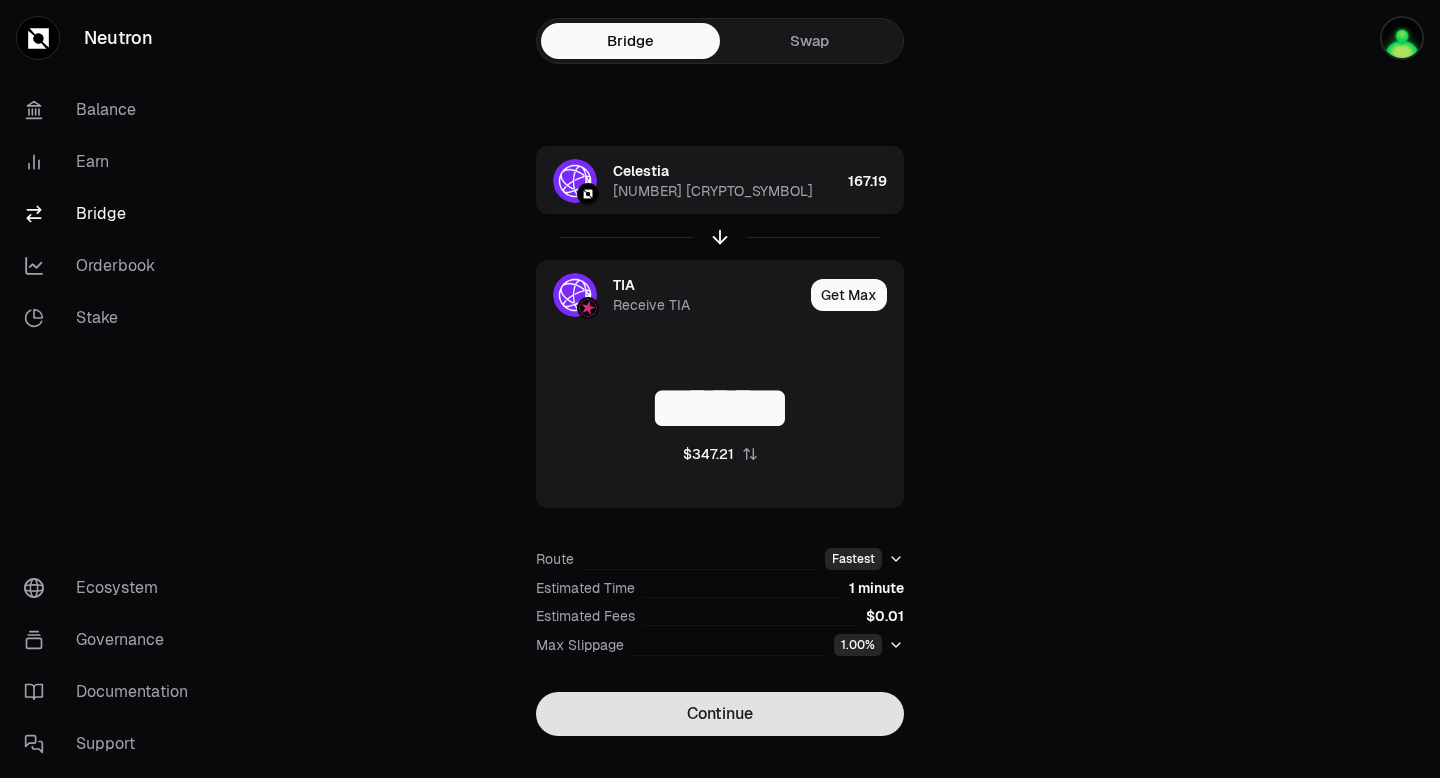 click on "Continue" at bounding box center (720, 714) 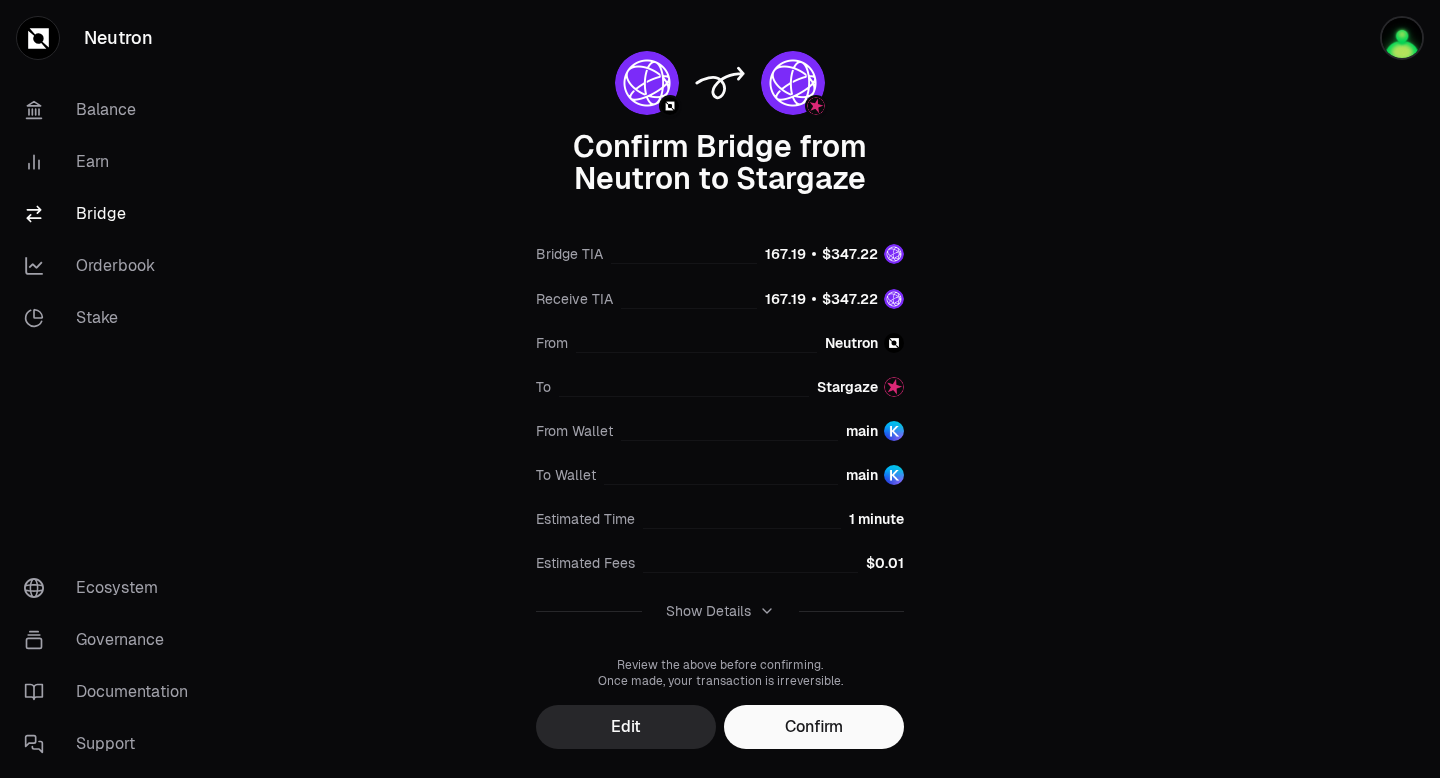 scroll, scrollTop: 160, scrollLeft: 0, axis: vertical 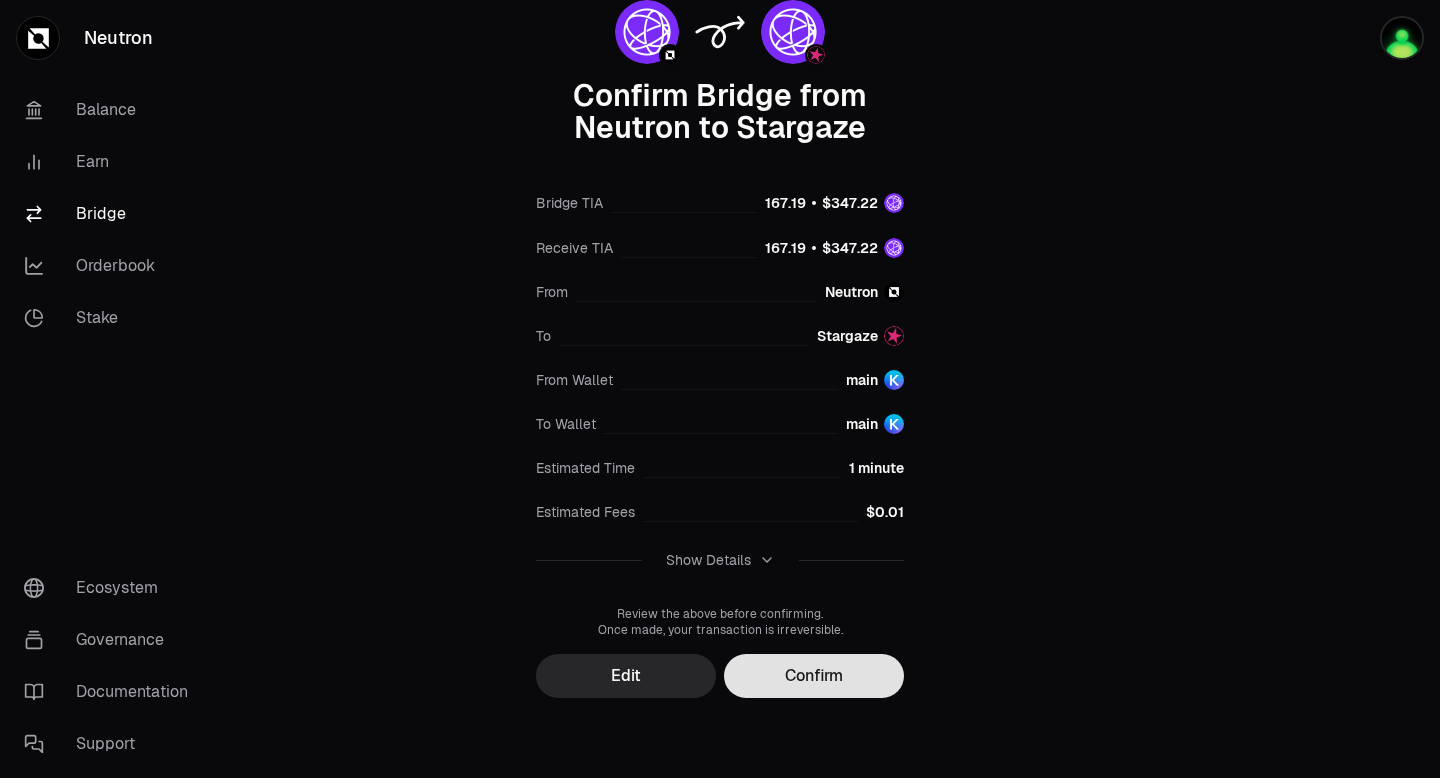 click on "Confirm" at bounding box center (814, 676) 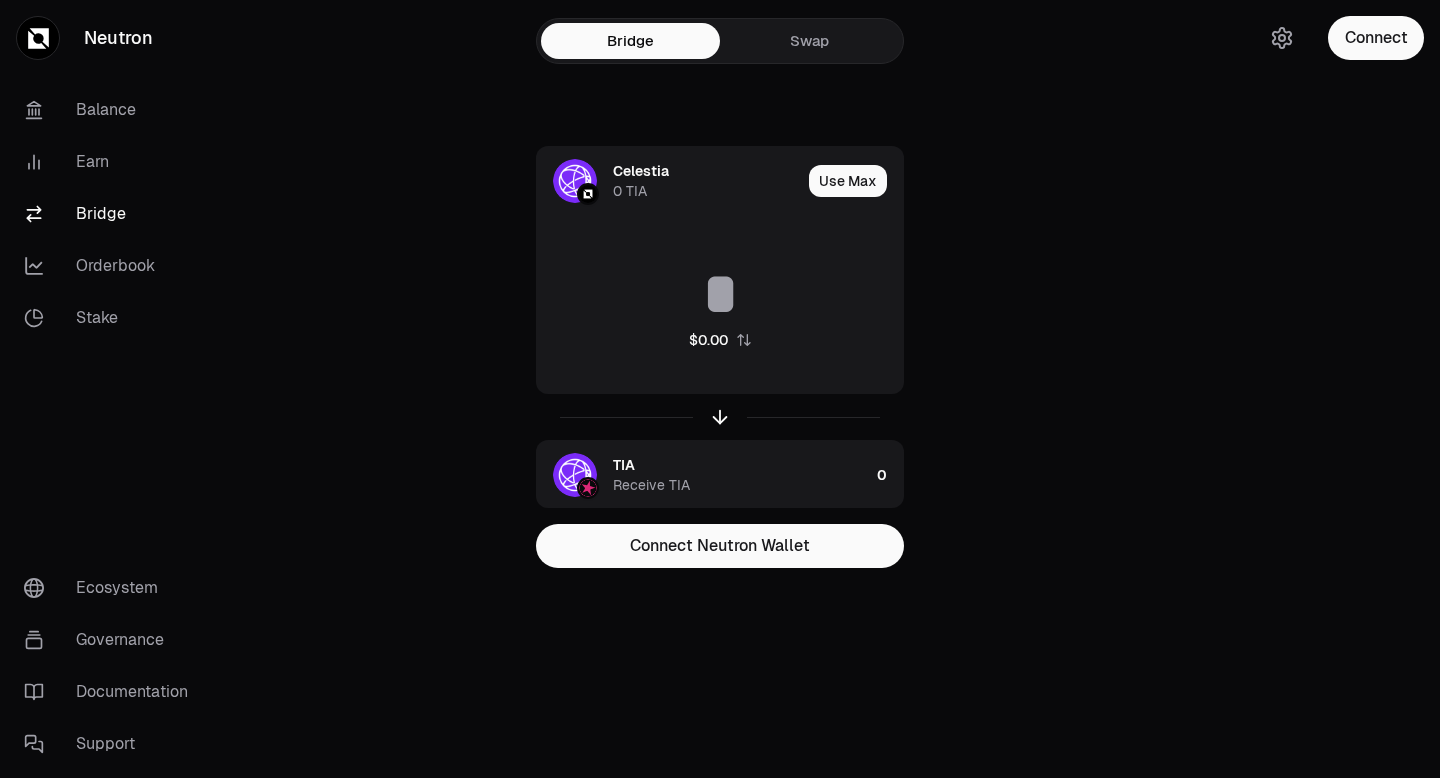 scroll, scrollTop: 0, scrollLeft: 0, axis: both 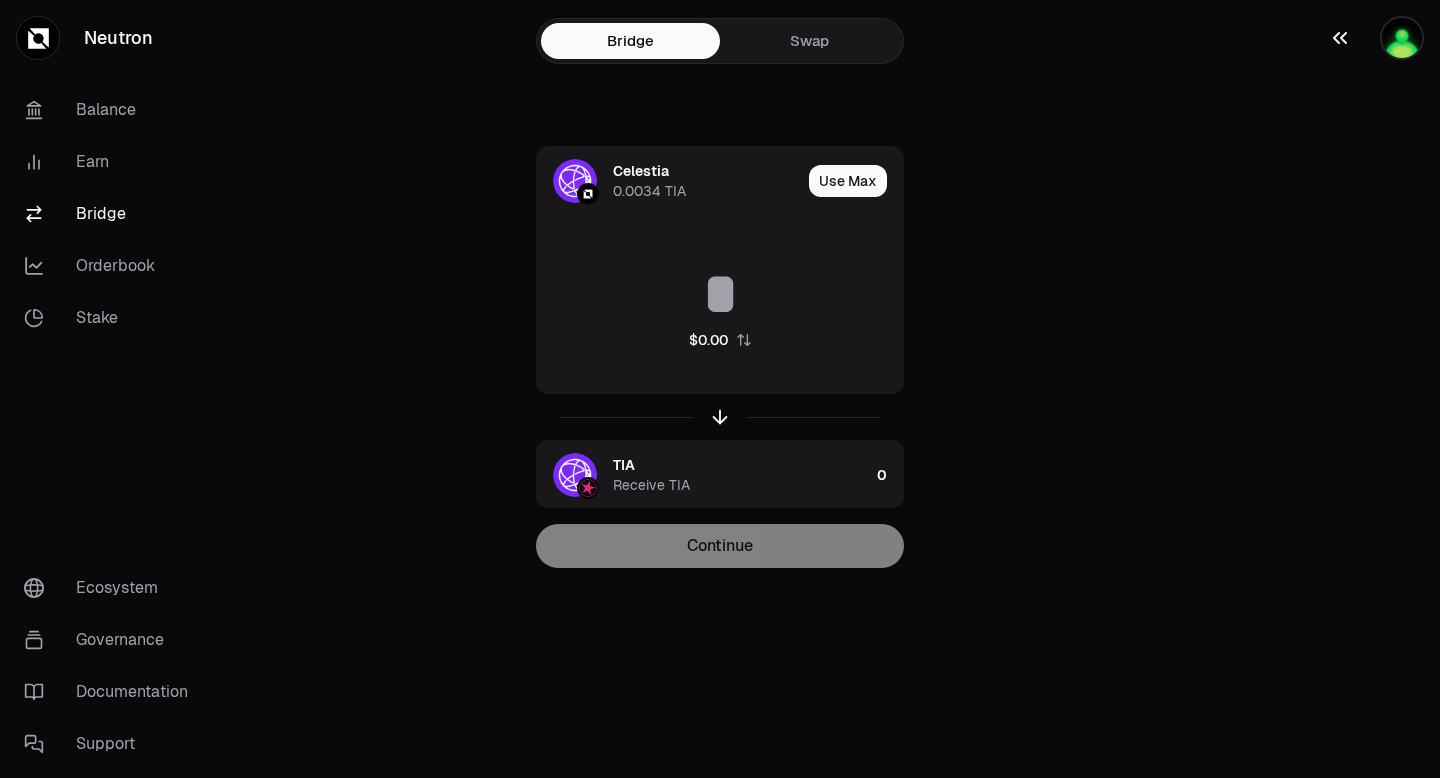 click at bounding box center [1402, 38] 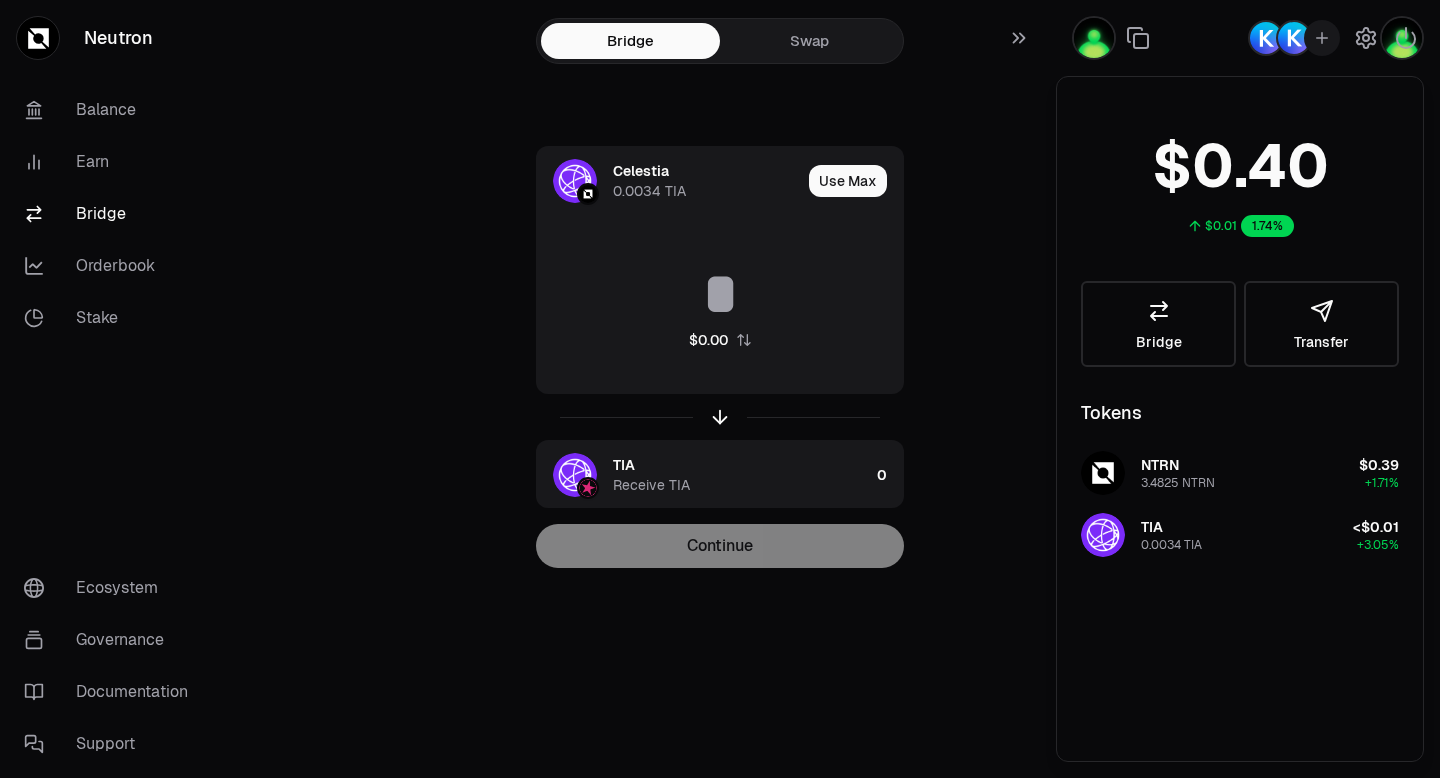 click on "Transfer Celestia 0.0034 TIA Use Max $0.00 TIA Receive TIA 0 Continue" at bounding box center [832, 389] 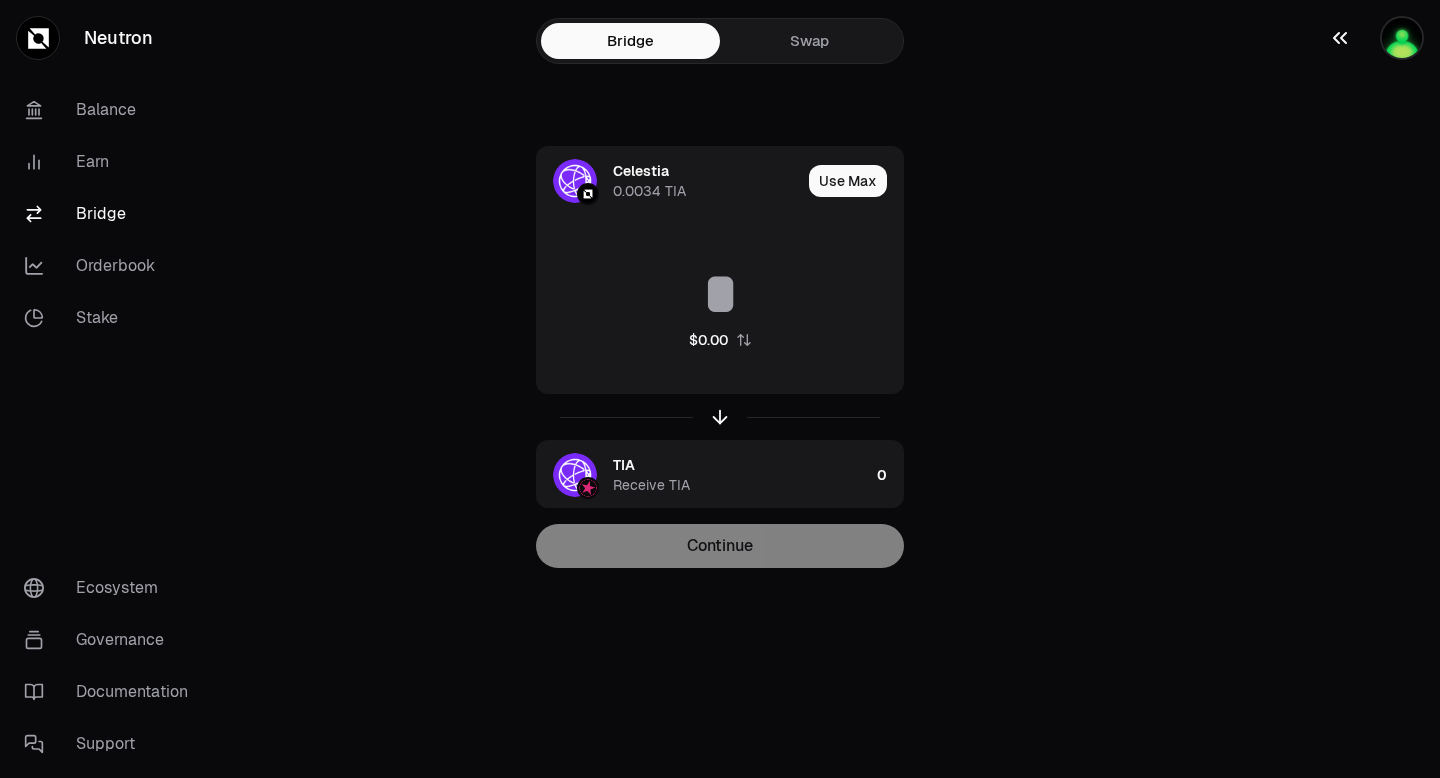 click at bounding box center (1402, 38) 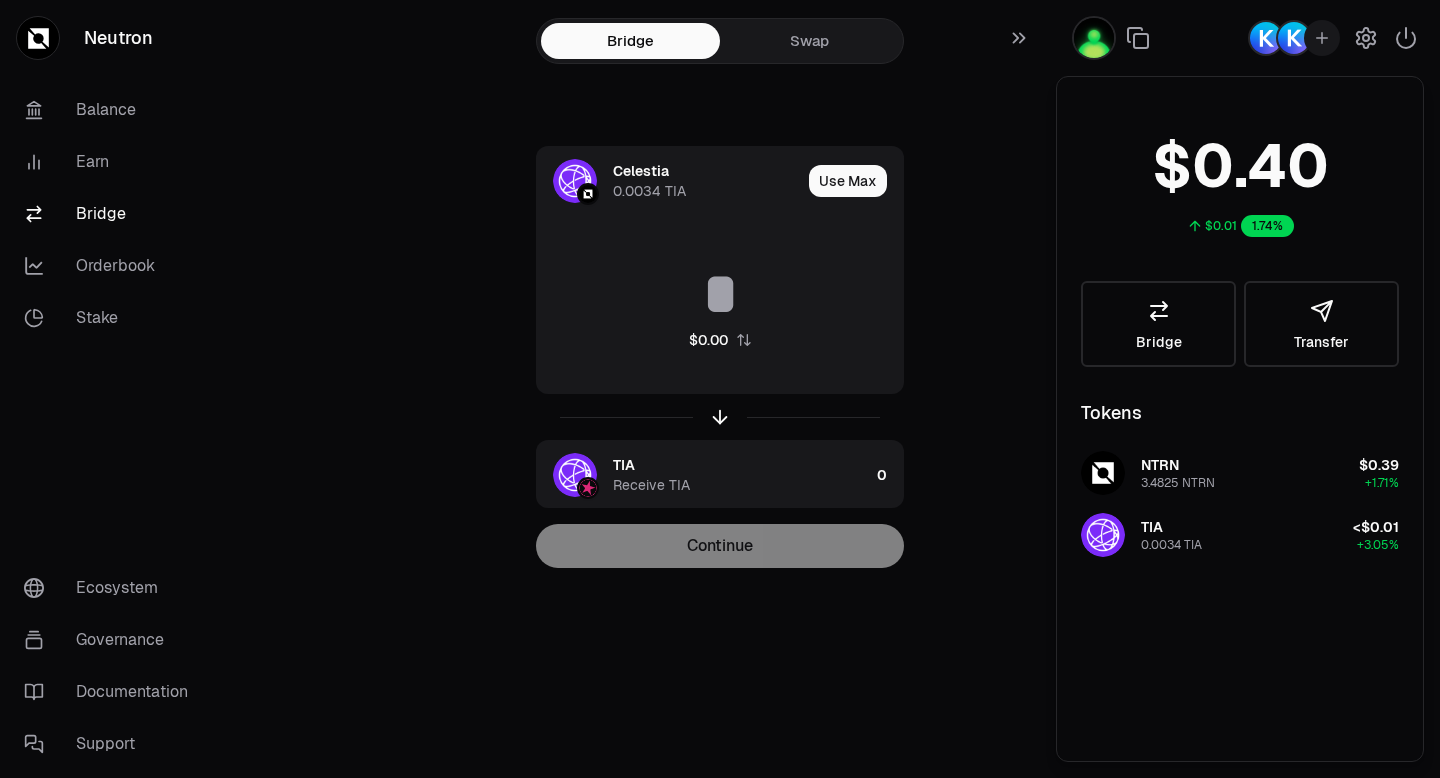 click at bounding box center (1294, 38) 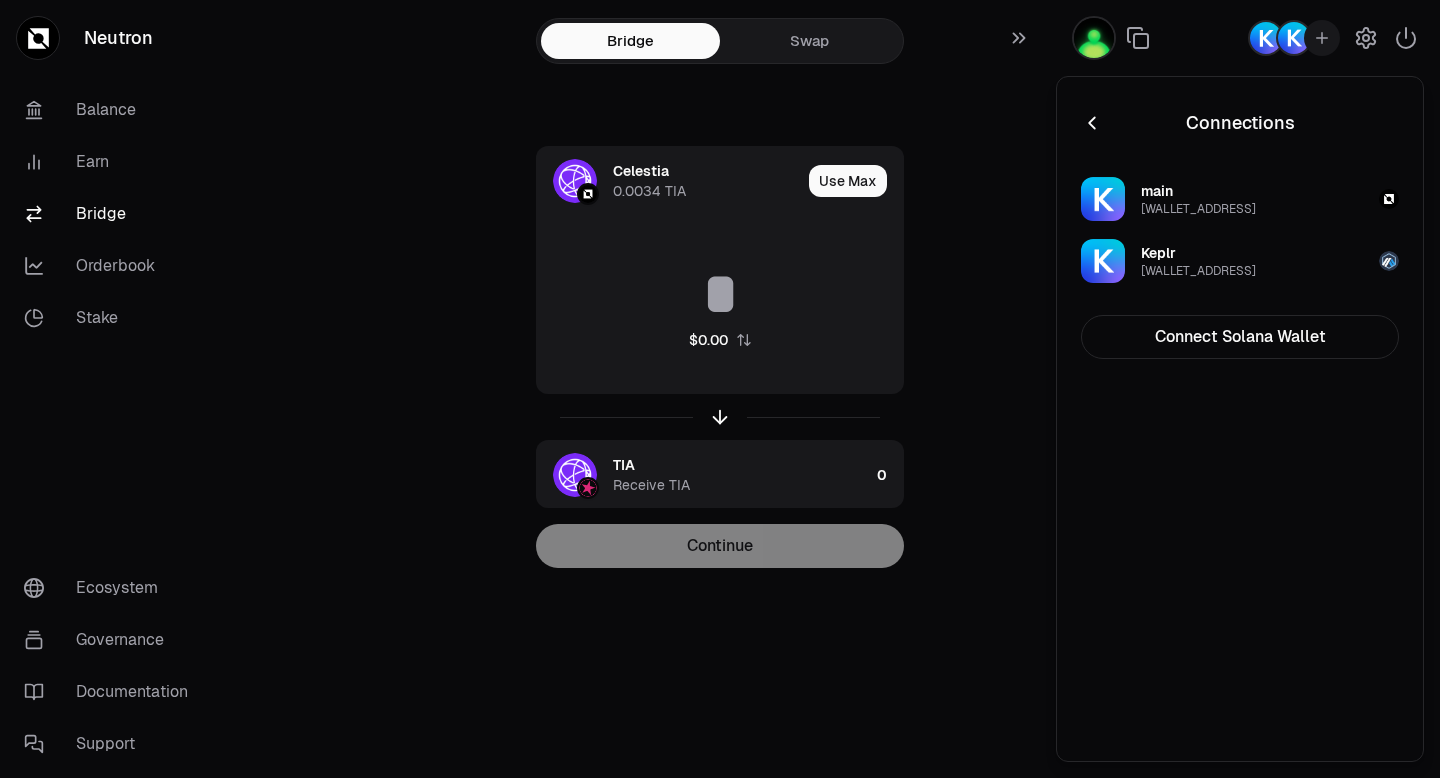 click at bounding box center [1294, 38] 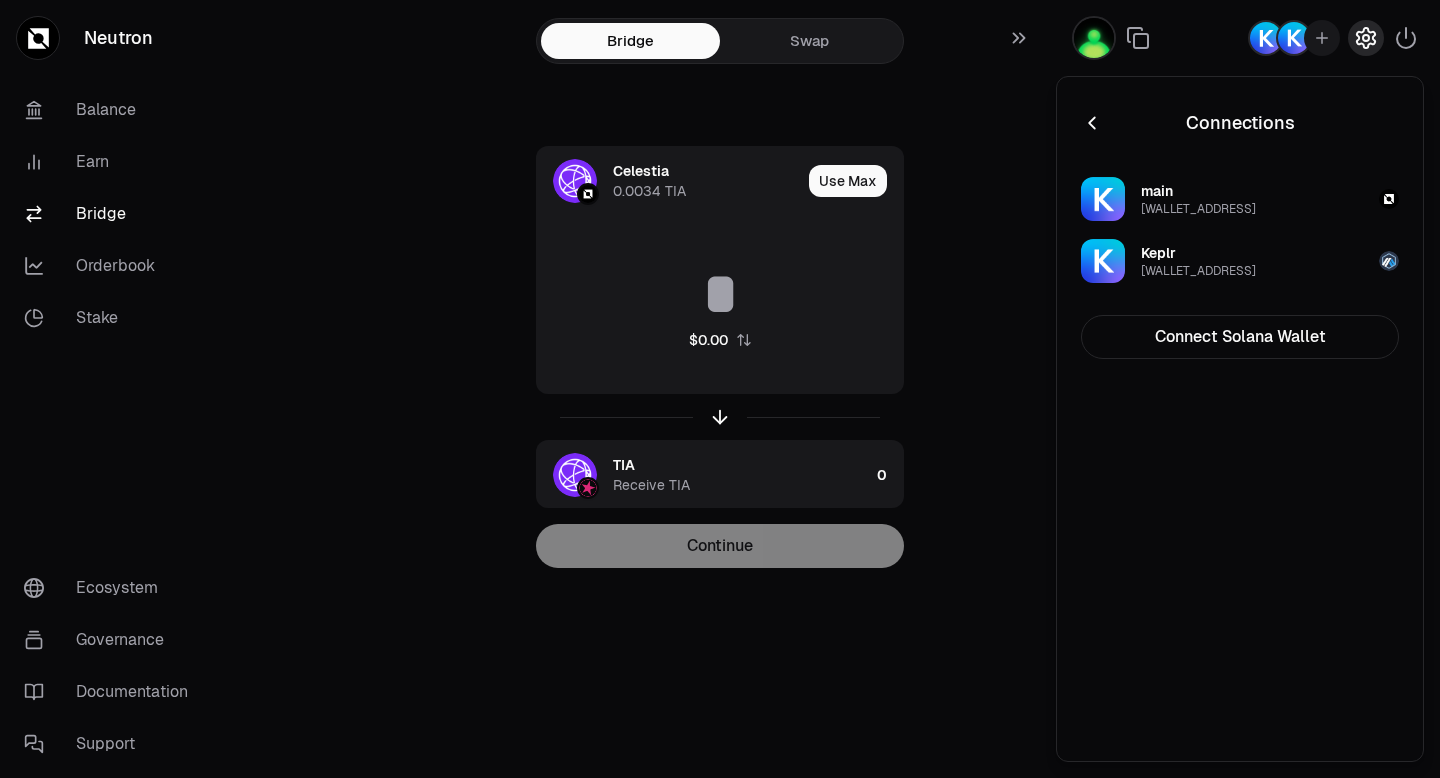 click 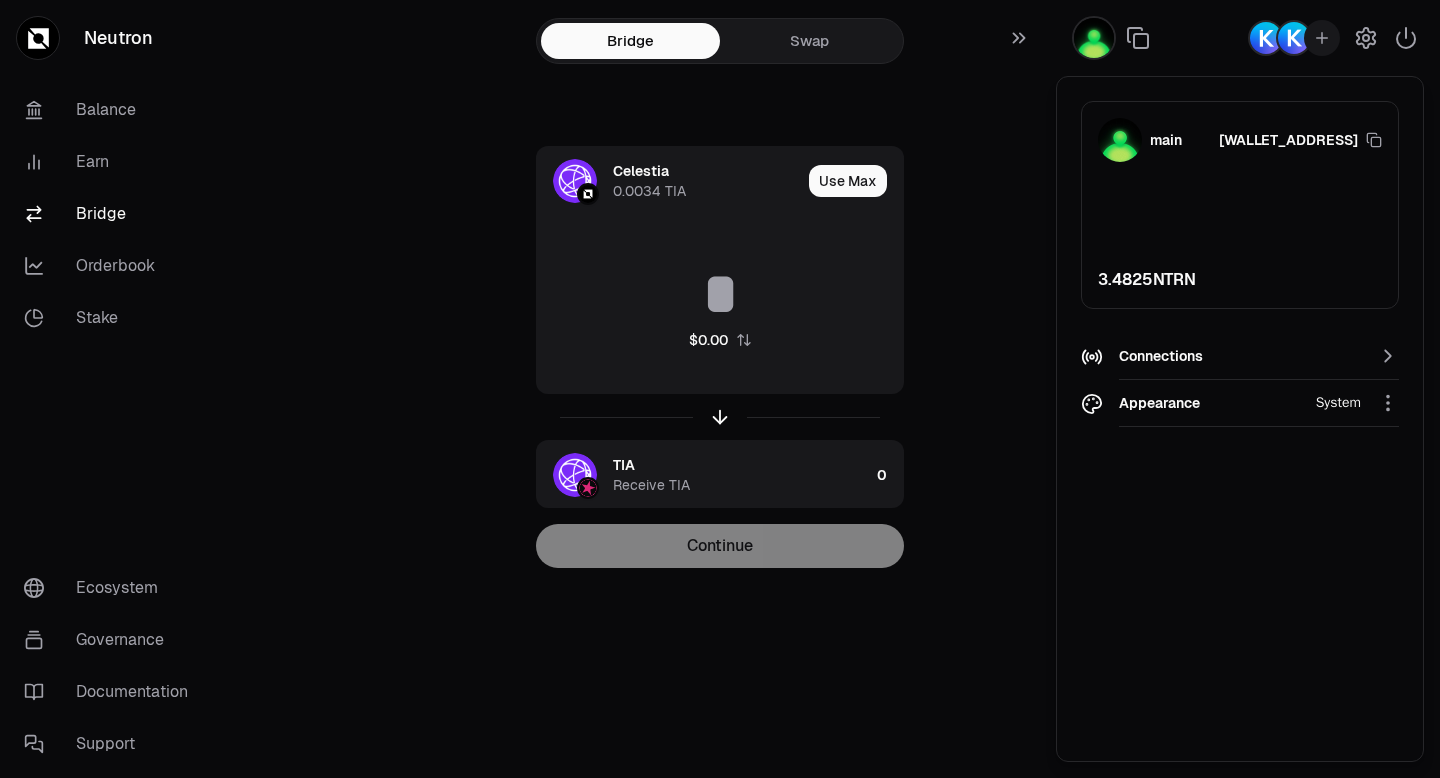 click on "Celestia 0.0034 TIA Use Max $0.00 TIA Receive TIA 0 Continue" at bounding box center (720, 357) 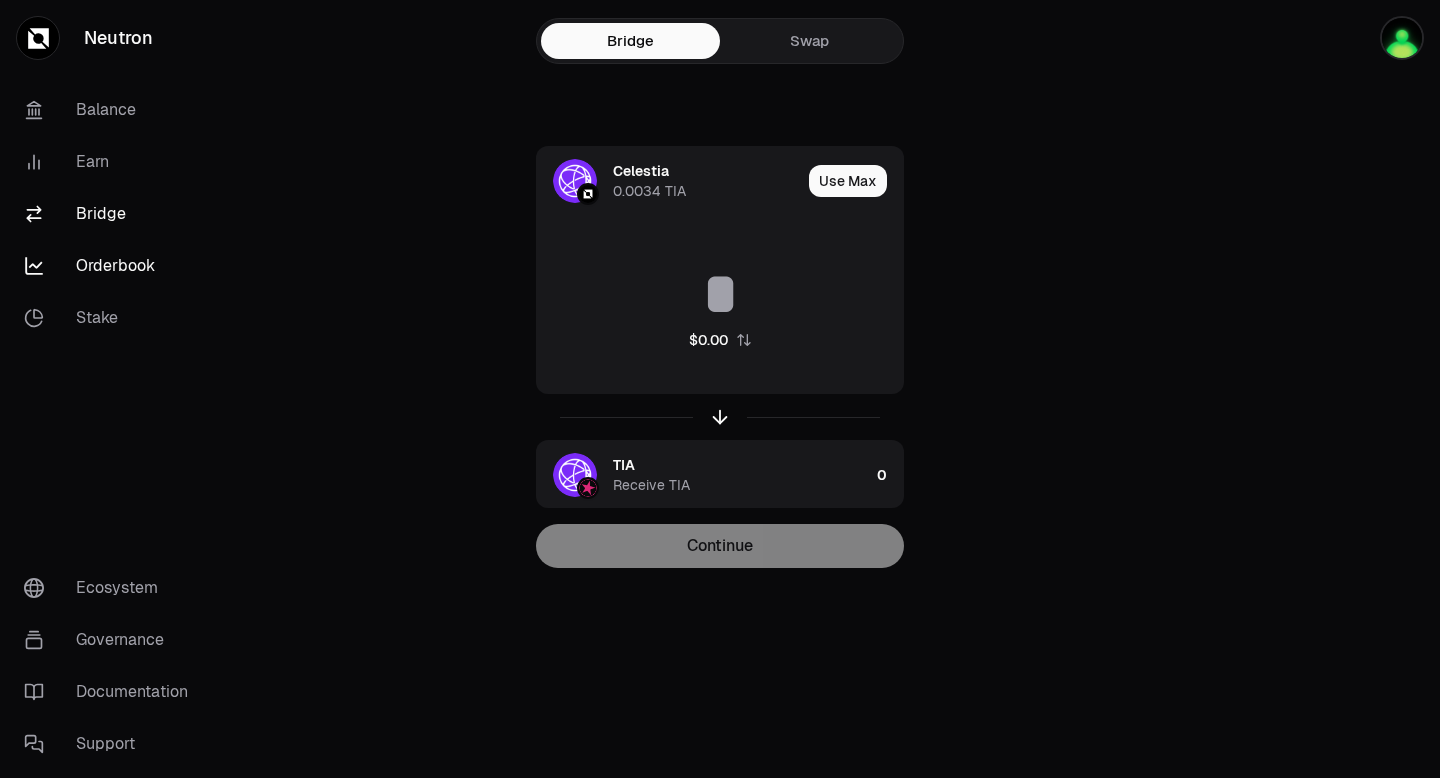 click on "Orderbook" at bounding box center [112, 266] 